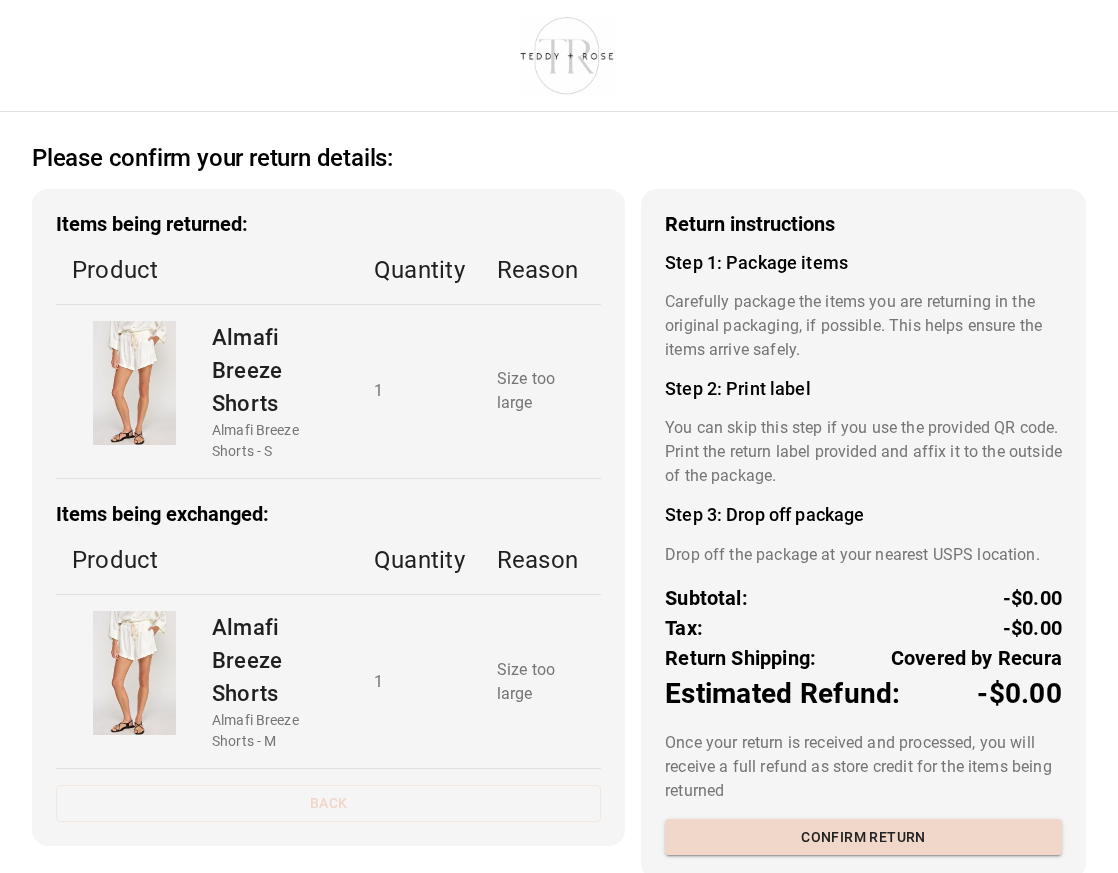 scroll, scrollTop: 0, scrollLeft: 0, axis: both 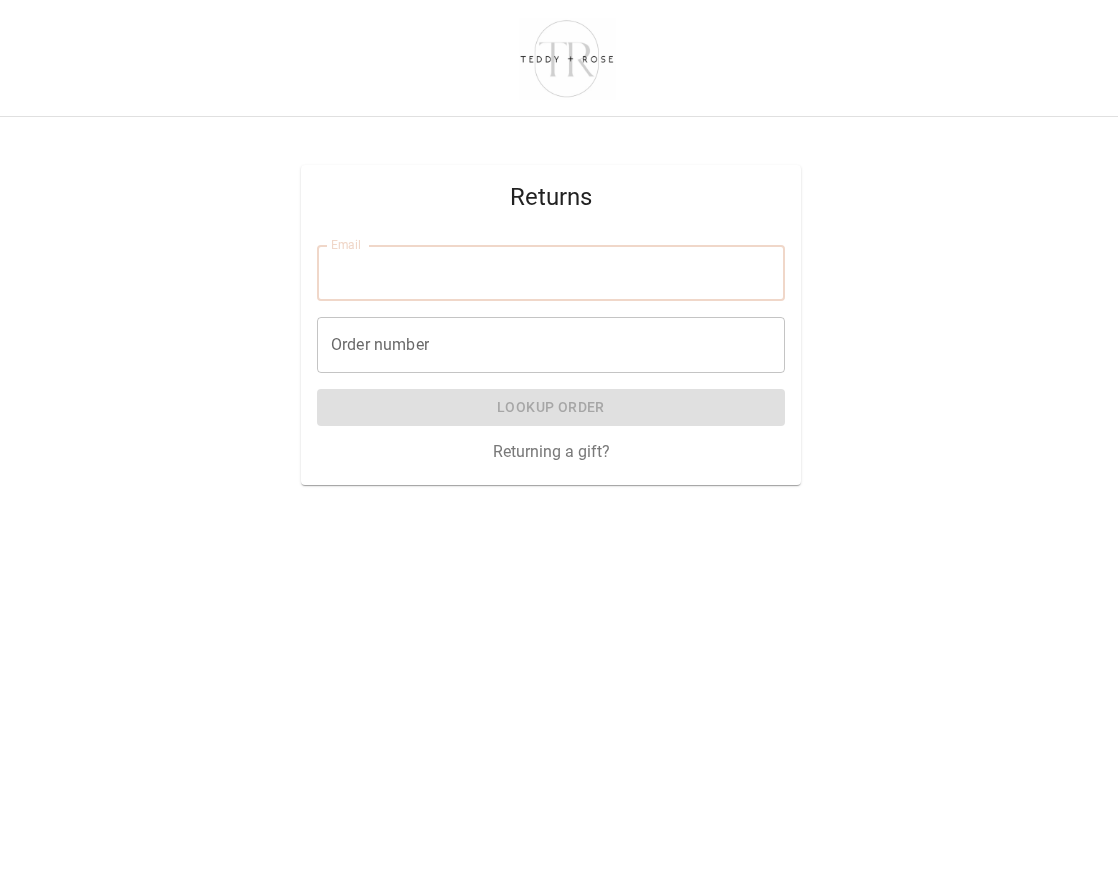 click on "Email" at bounding box center (551, 273) 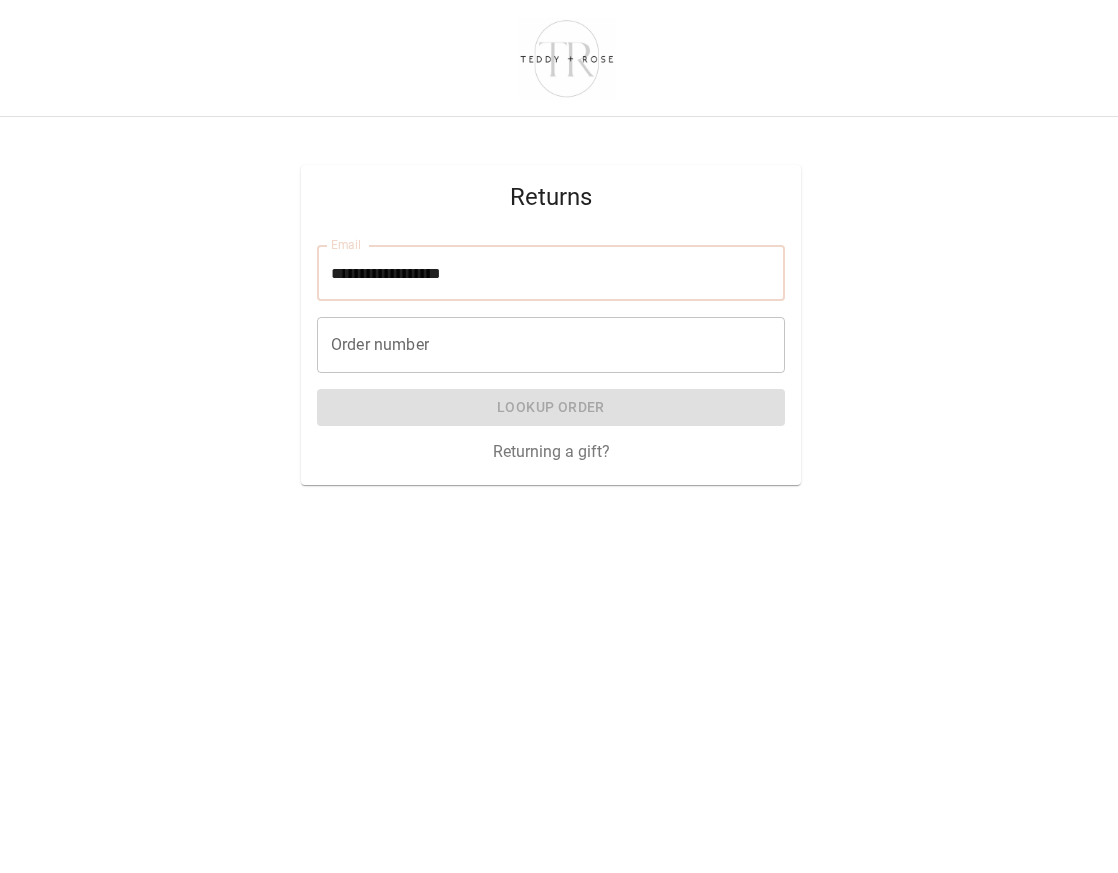 click on "Order number" at bounding box center [551, 345] 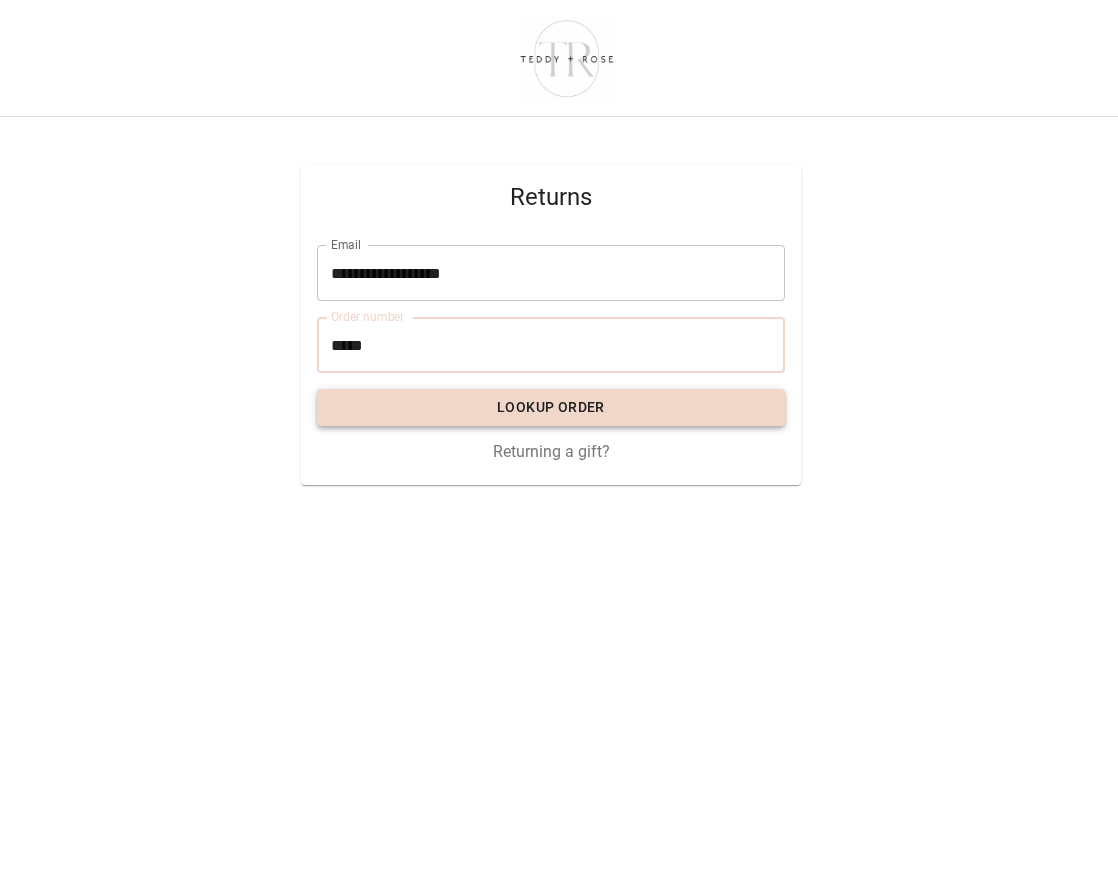 type on "*****" 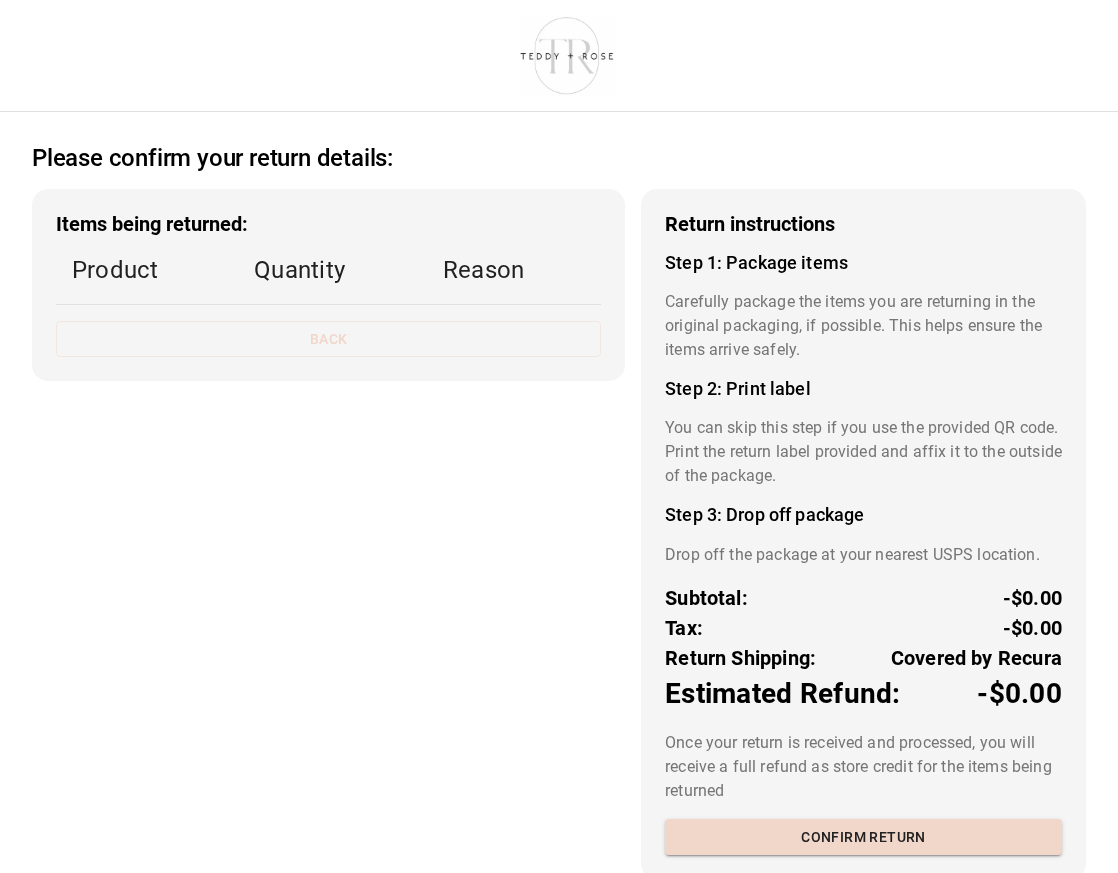 click on "Items being returned: Product Quantity Reason Back" at bounding box center (328, 534) 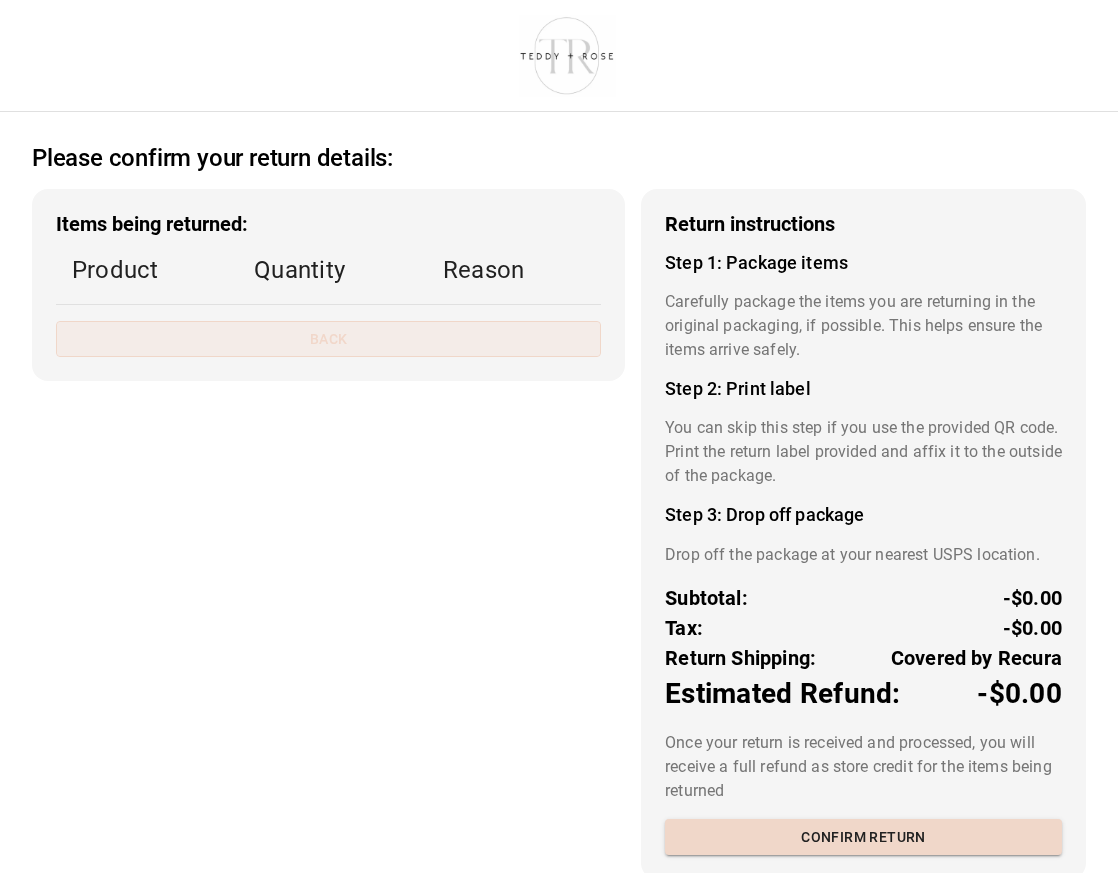 click on "Back" at bounding box center [328, 339] 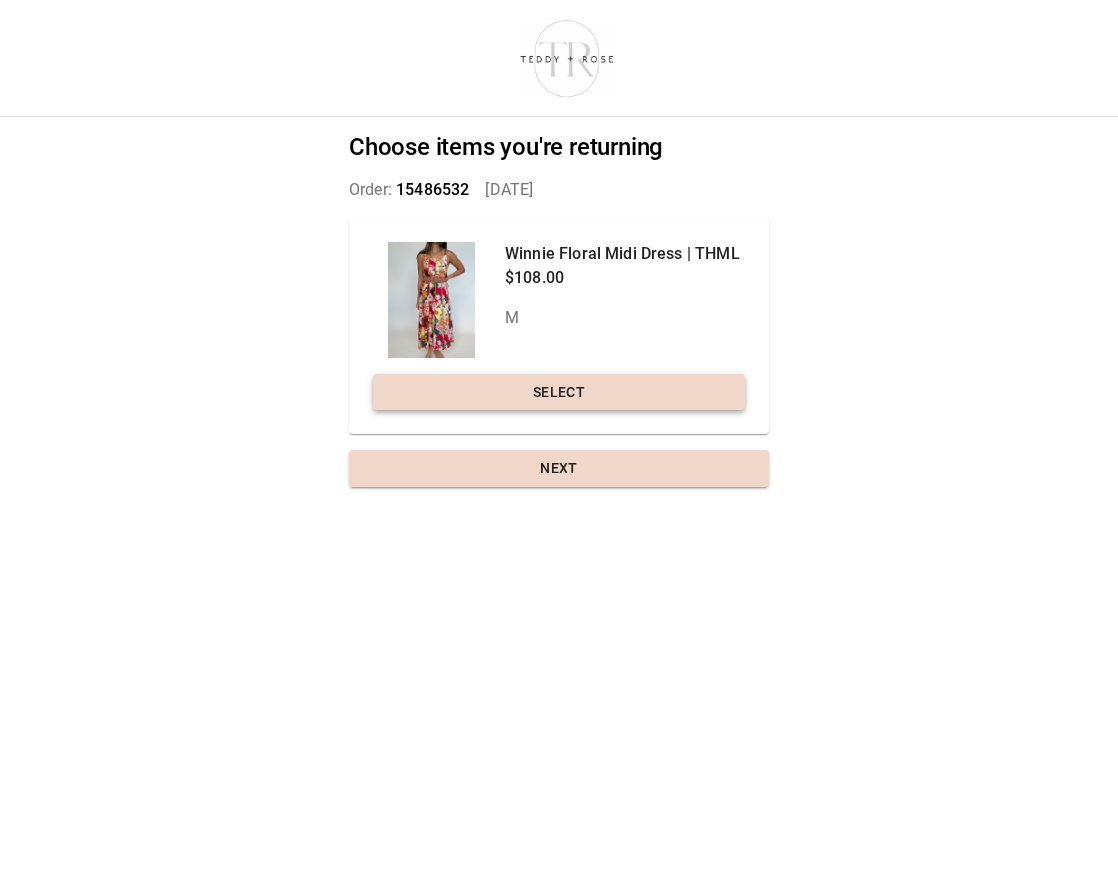 click on "Select" at bounding box center [559, 392] 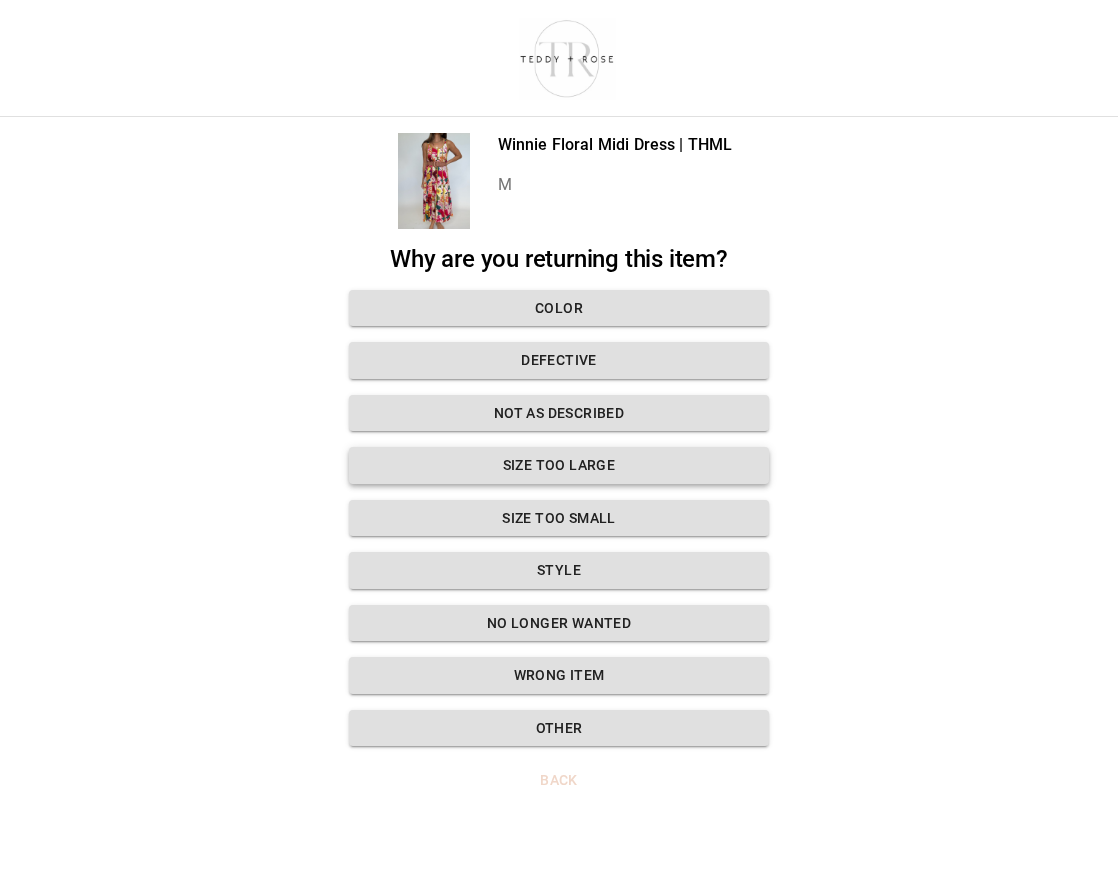 click on "Size too large" at bounding box center (559, 465) 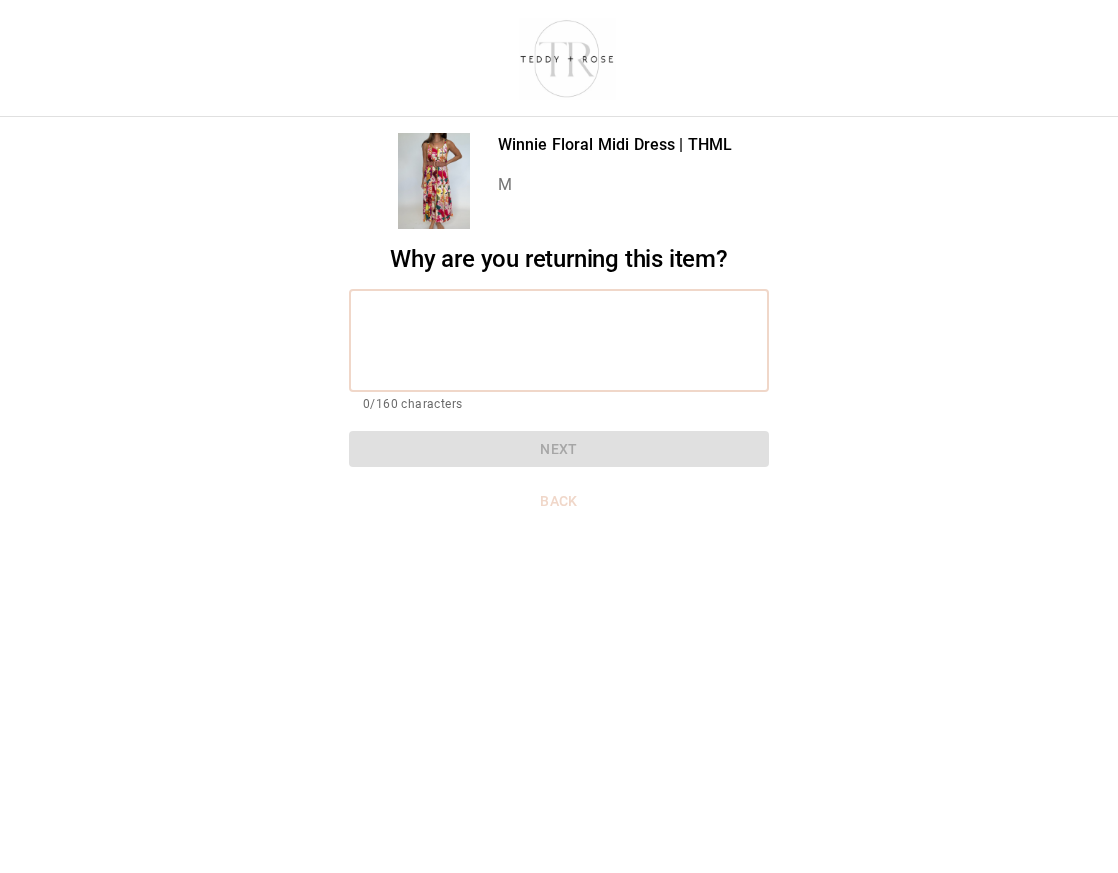 click at bounding box center [559, 340] 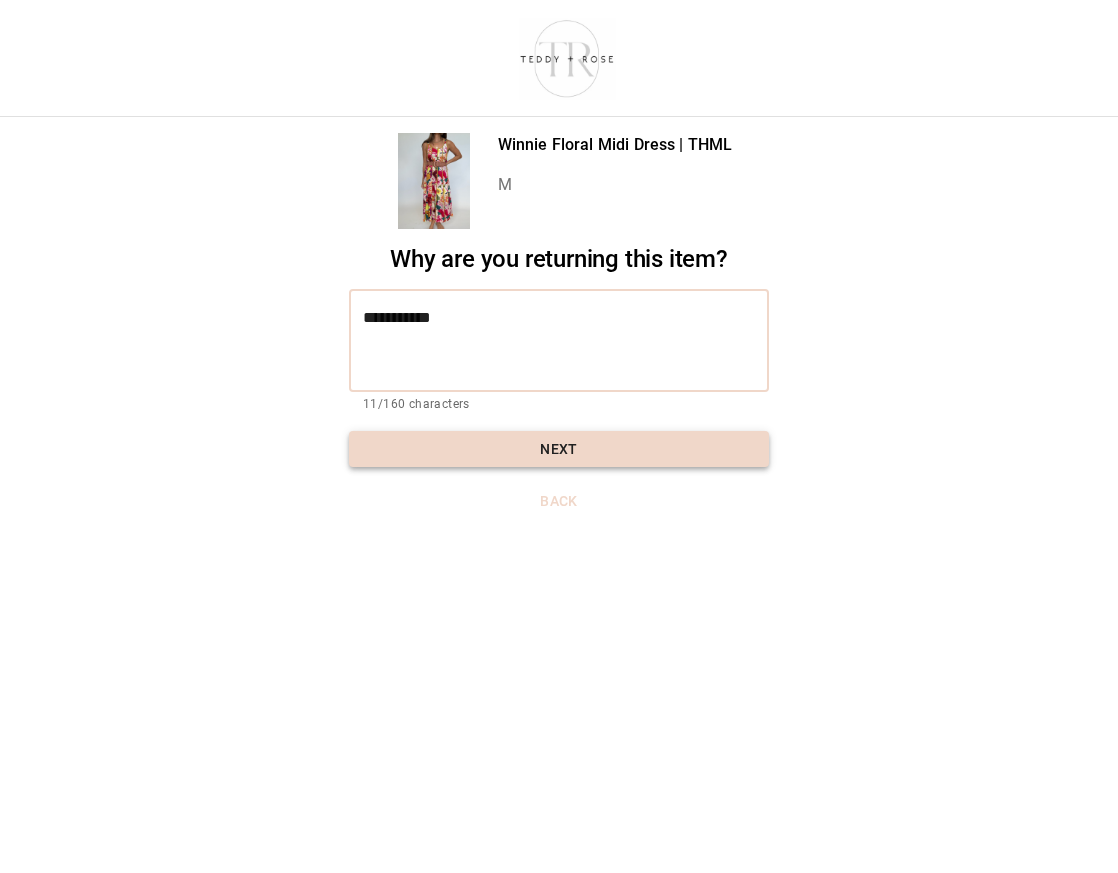 type on "**********" 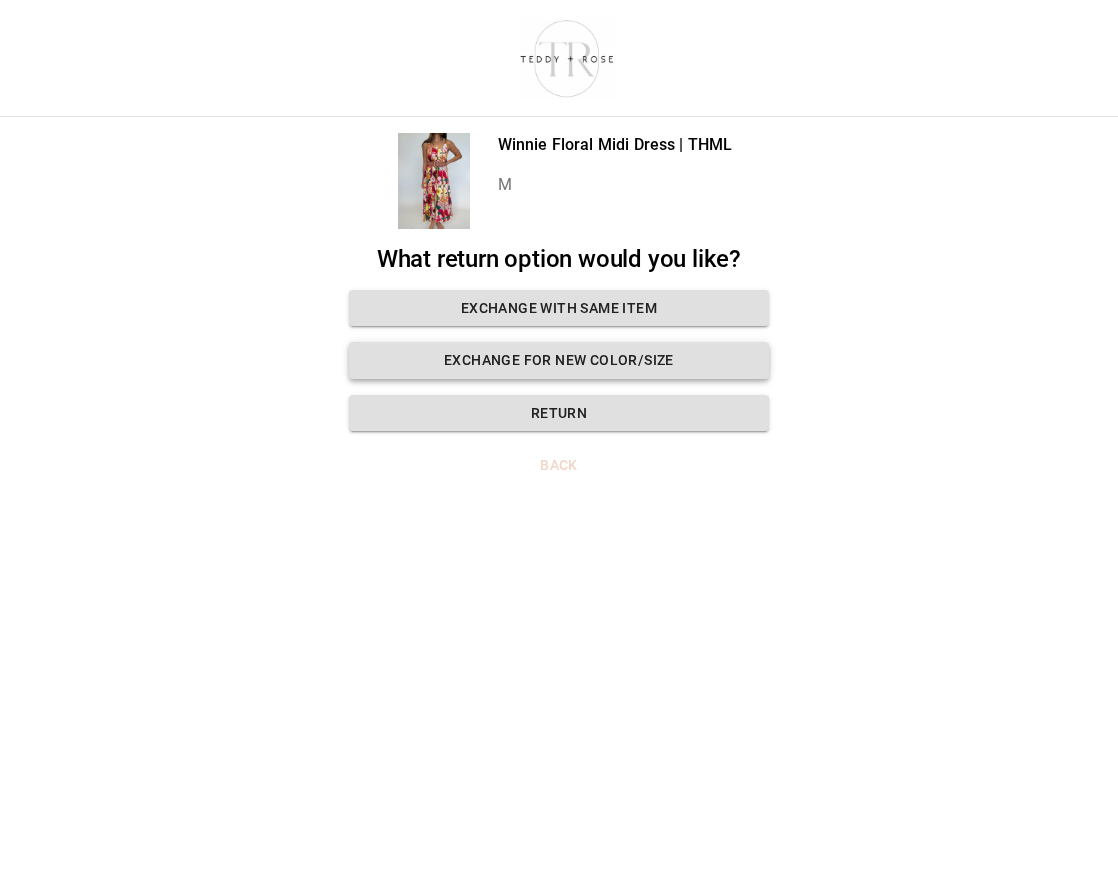 click on "Exchange for new color/size" at bounding box center (559, 360) 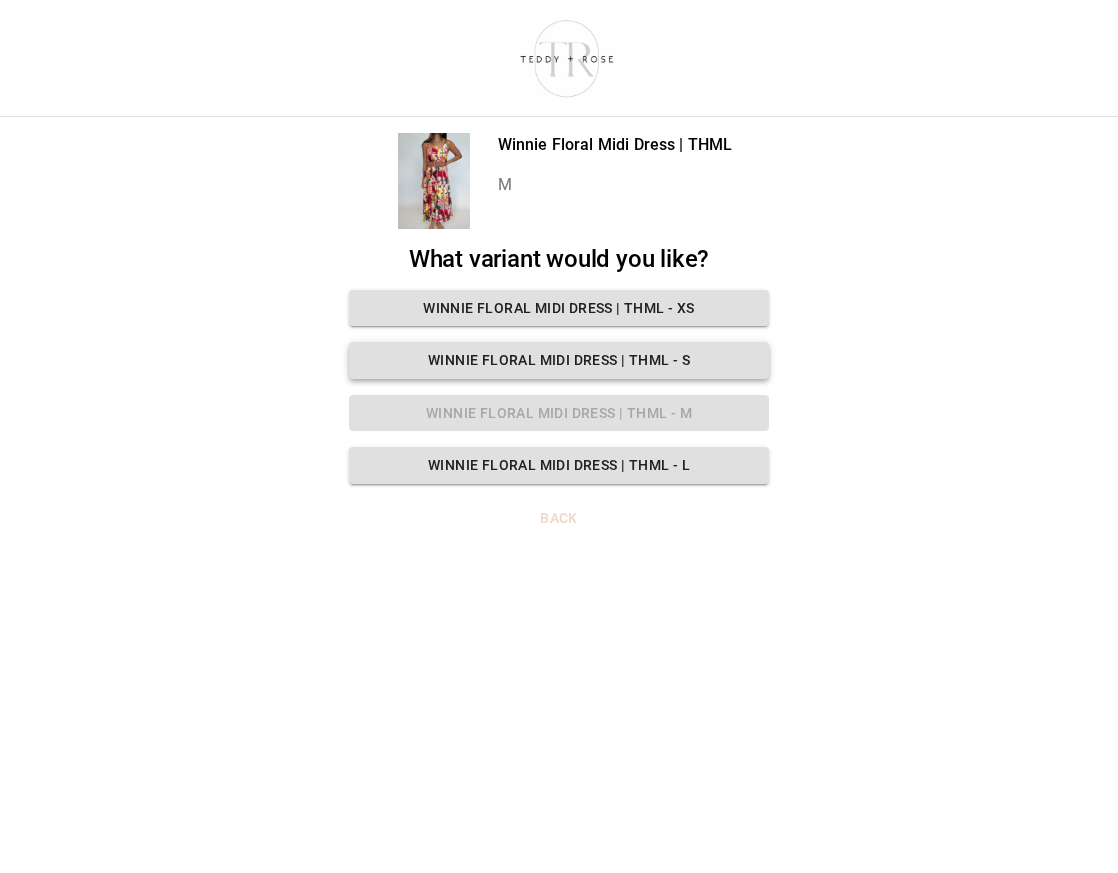 click on "Winnie Floral Midi Dress | THML - S" at bounding box center (559, 360) 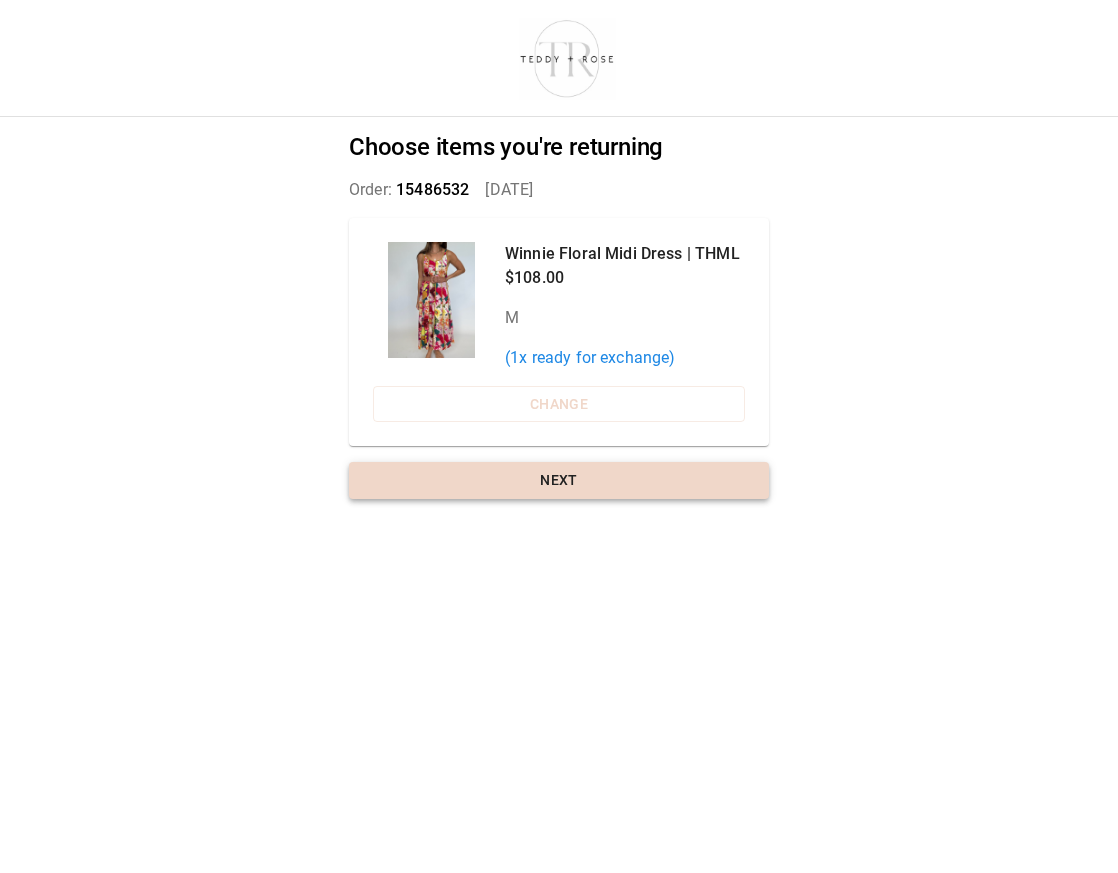 click on "Next" at bounding box center (559, 480) 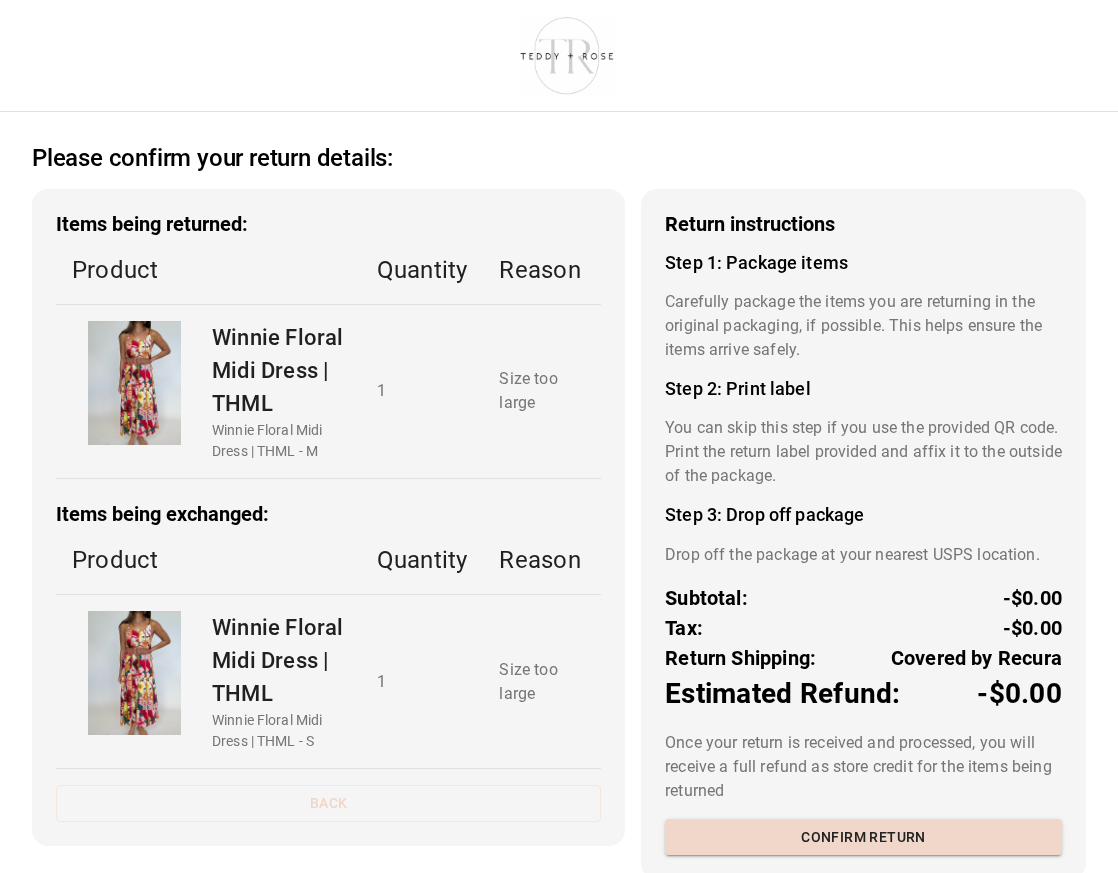 scroll, scrollTop: 38, scrollLeft: 0, axis: vertical 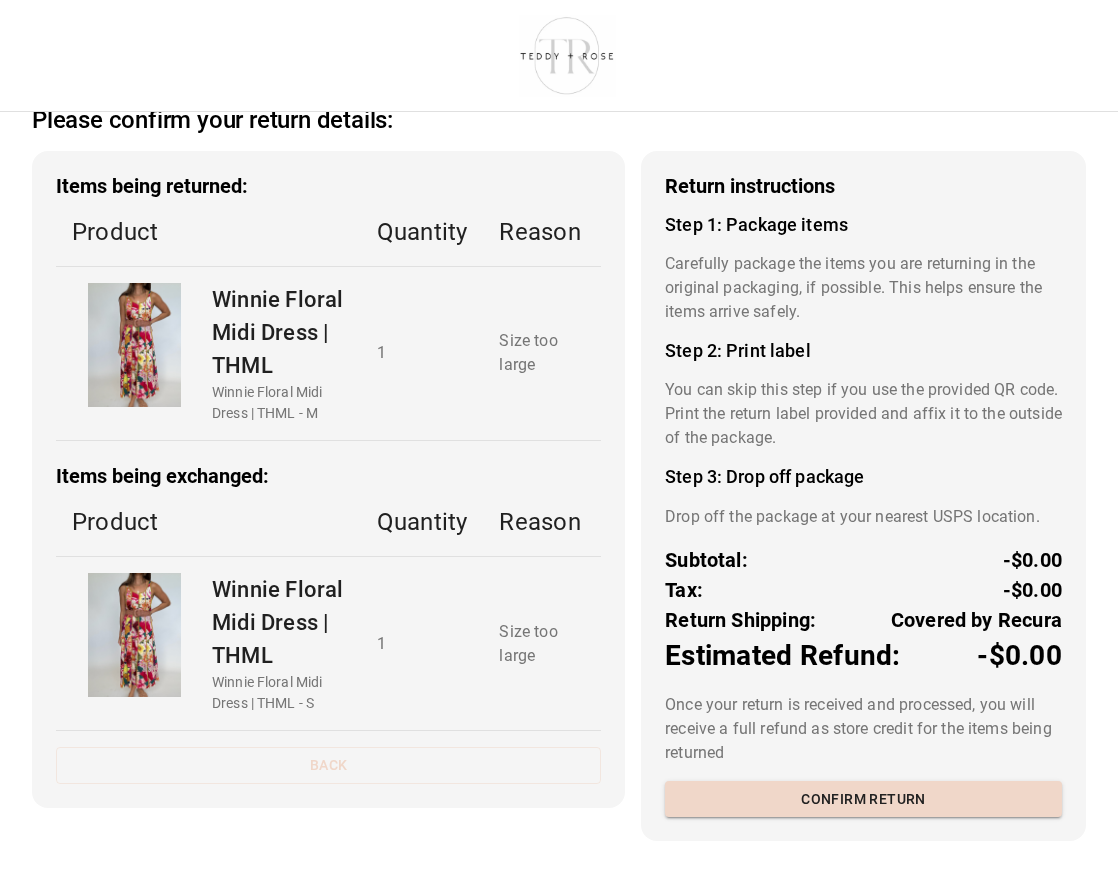 click on "Estimated Refund: -$0.00" at bounding box center [863, 656] 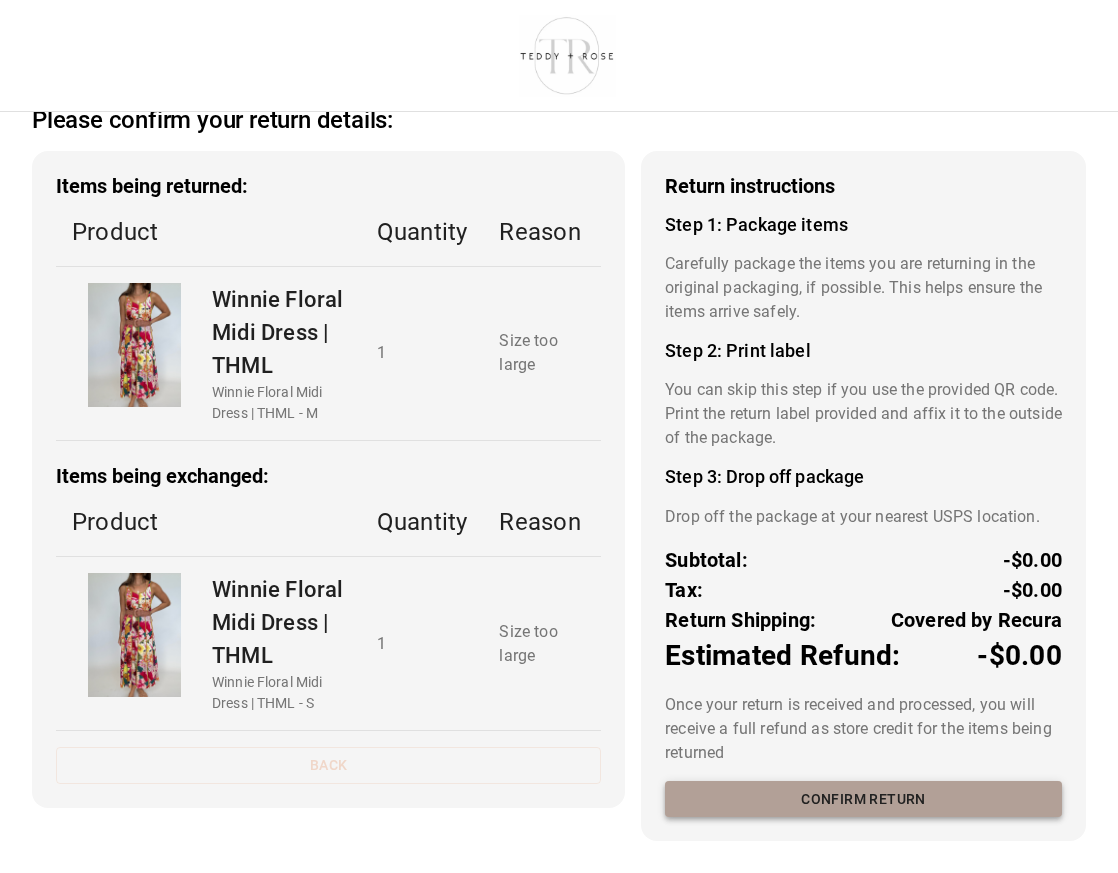 click on "Confirm return" at bounding box center (863, 799) 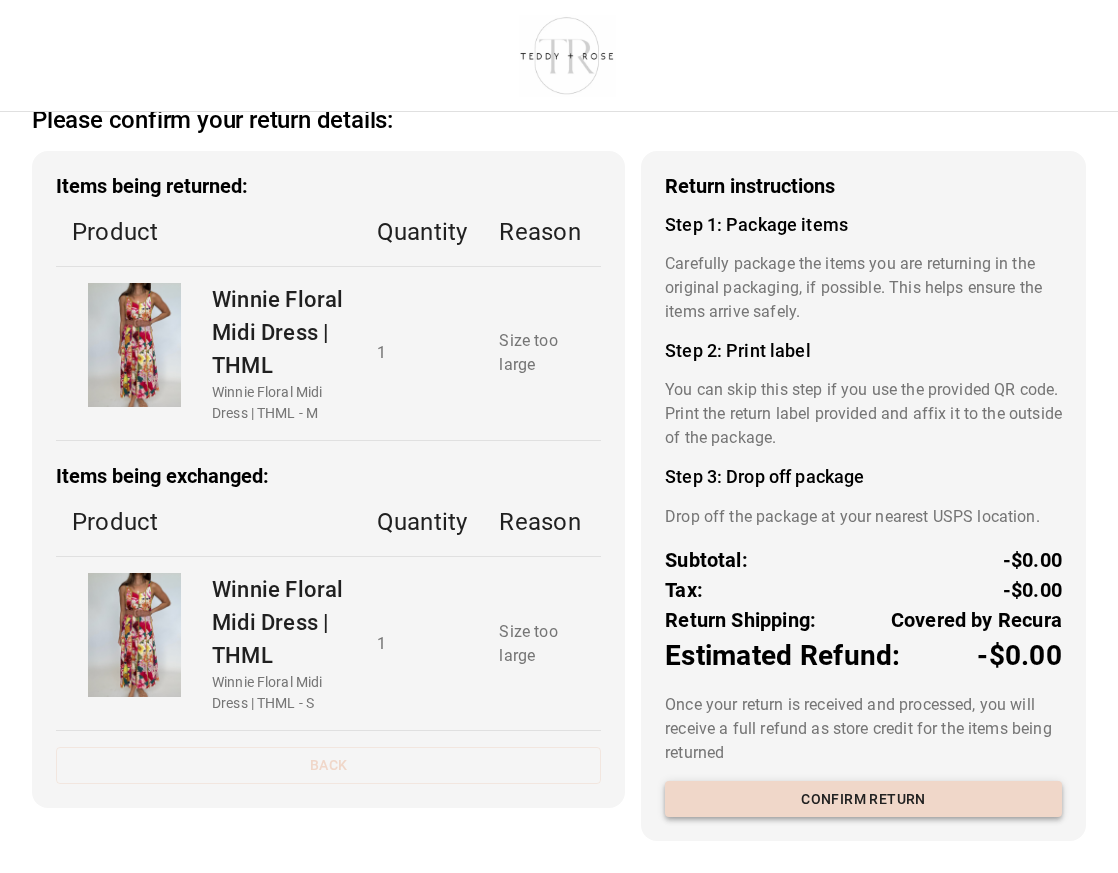 click on "Confirm return" at bounding box center (863, 799) 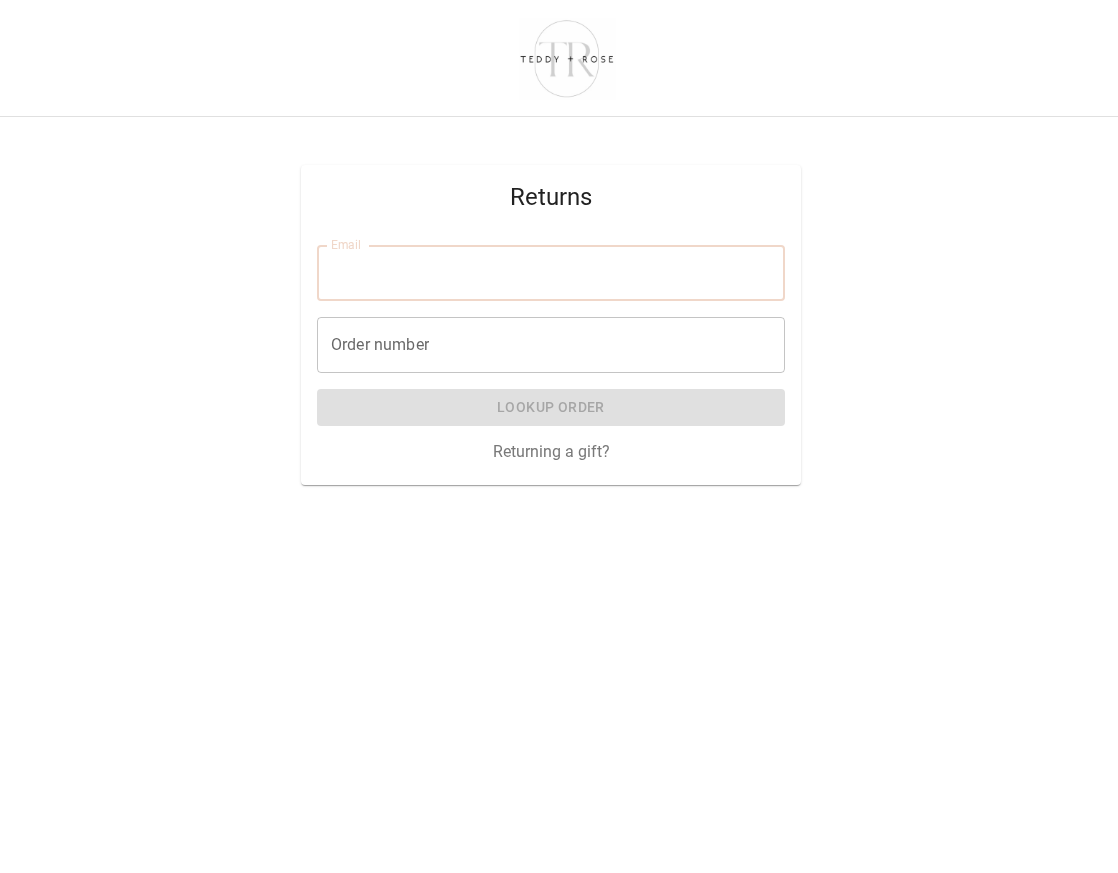 click on "Email" at bounding box center [551, 273] 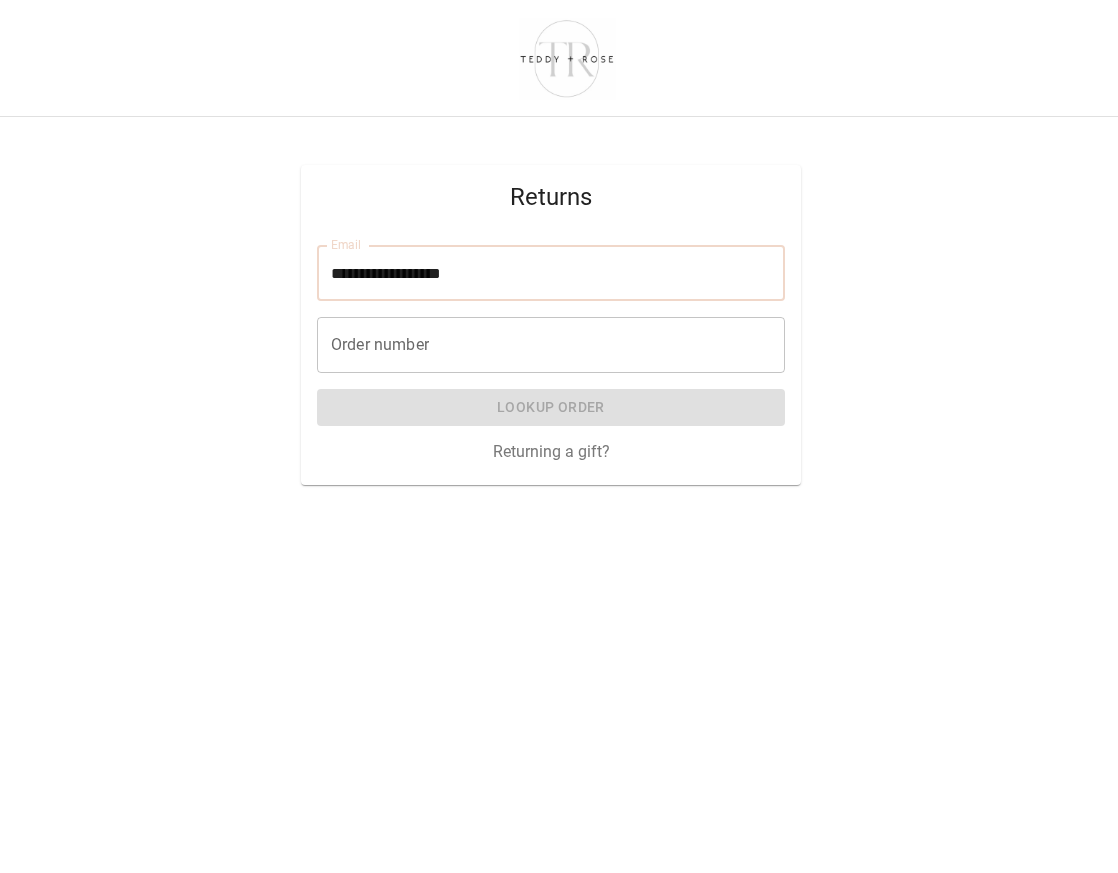 click on "Order number" at bounding box center [551, 345] 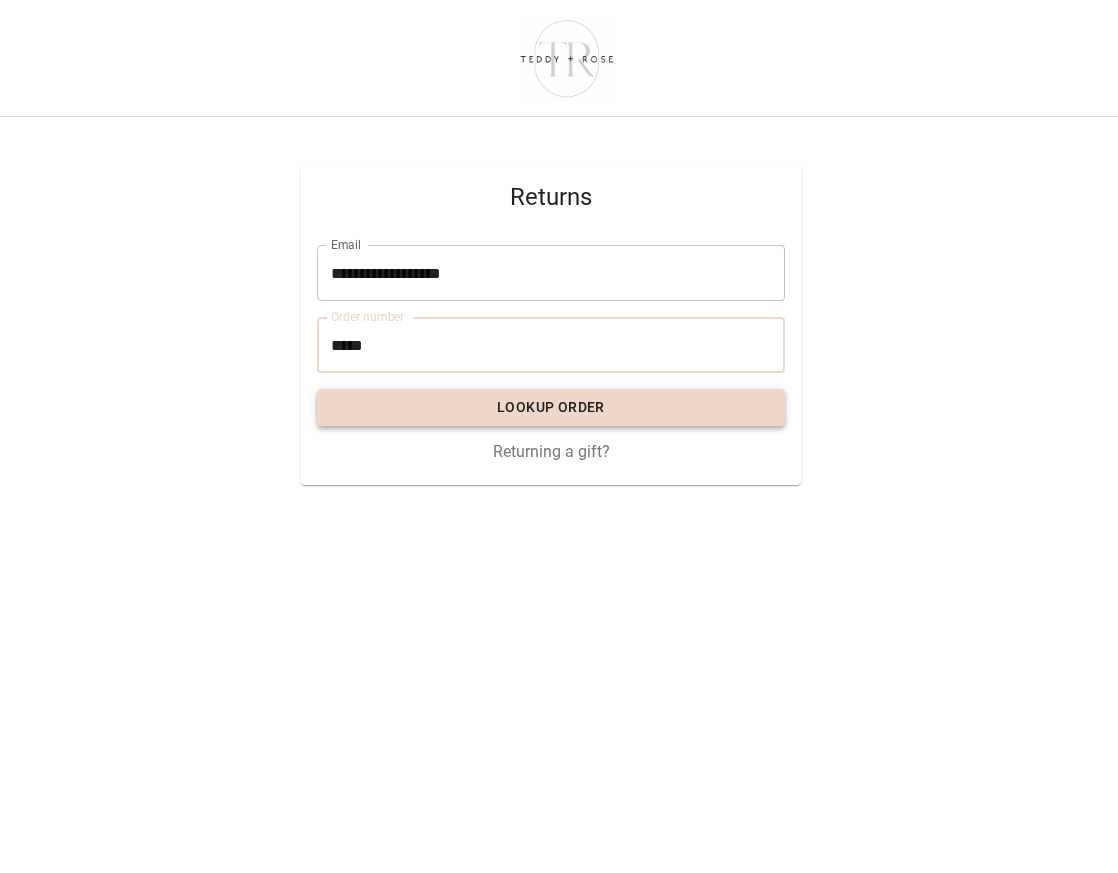 type on "*****" 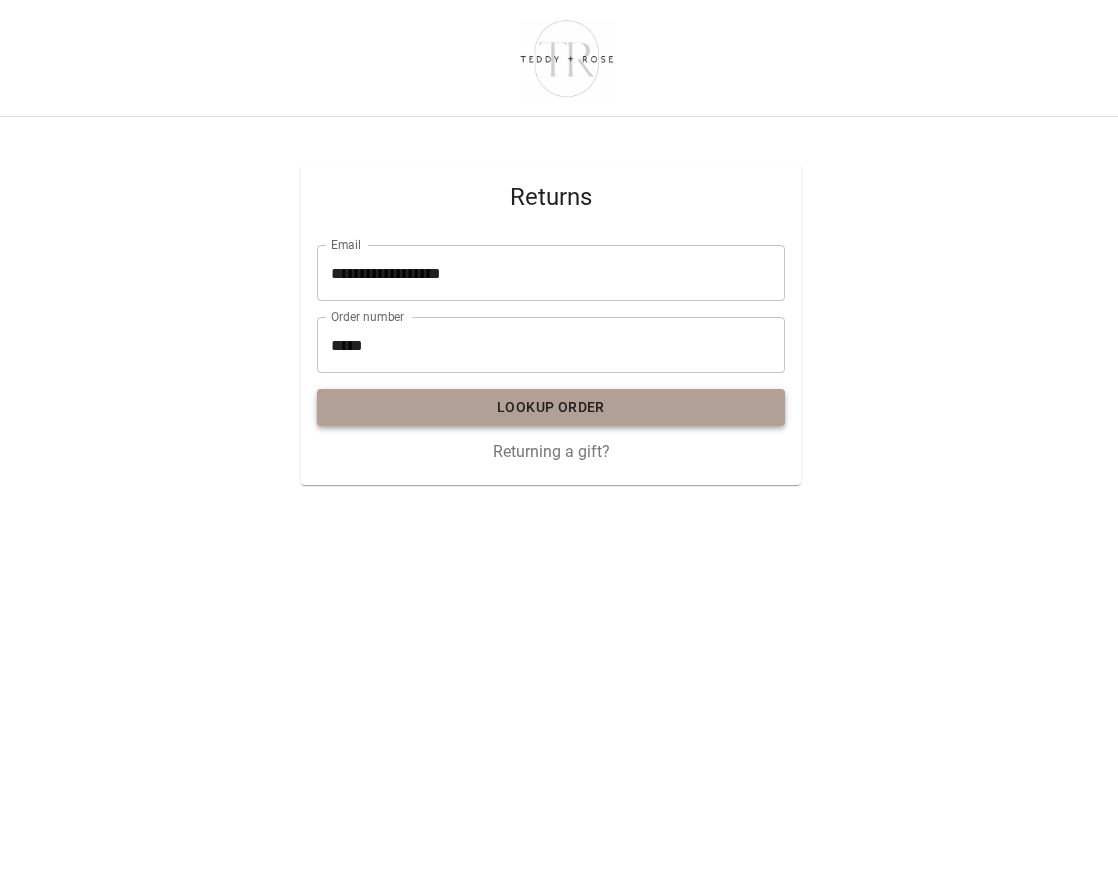 click on "Lookup Order" at bounding box center [551, 407] 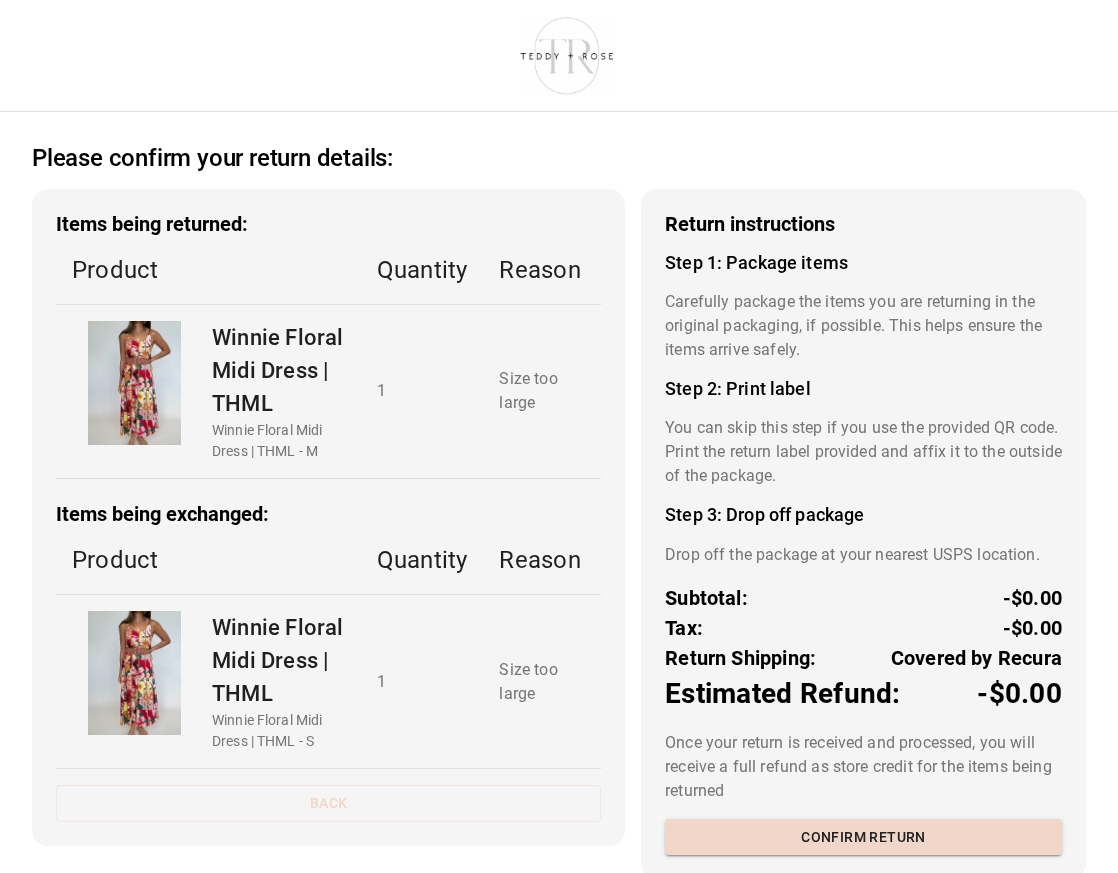 scroll, scrollTop: 38, scrollLeft: 0, axis: vertical 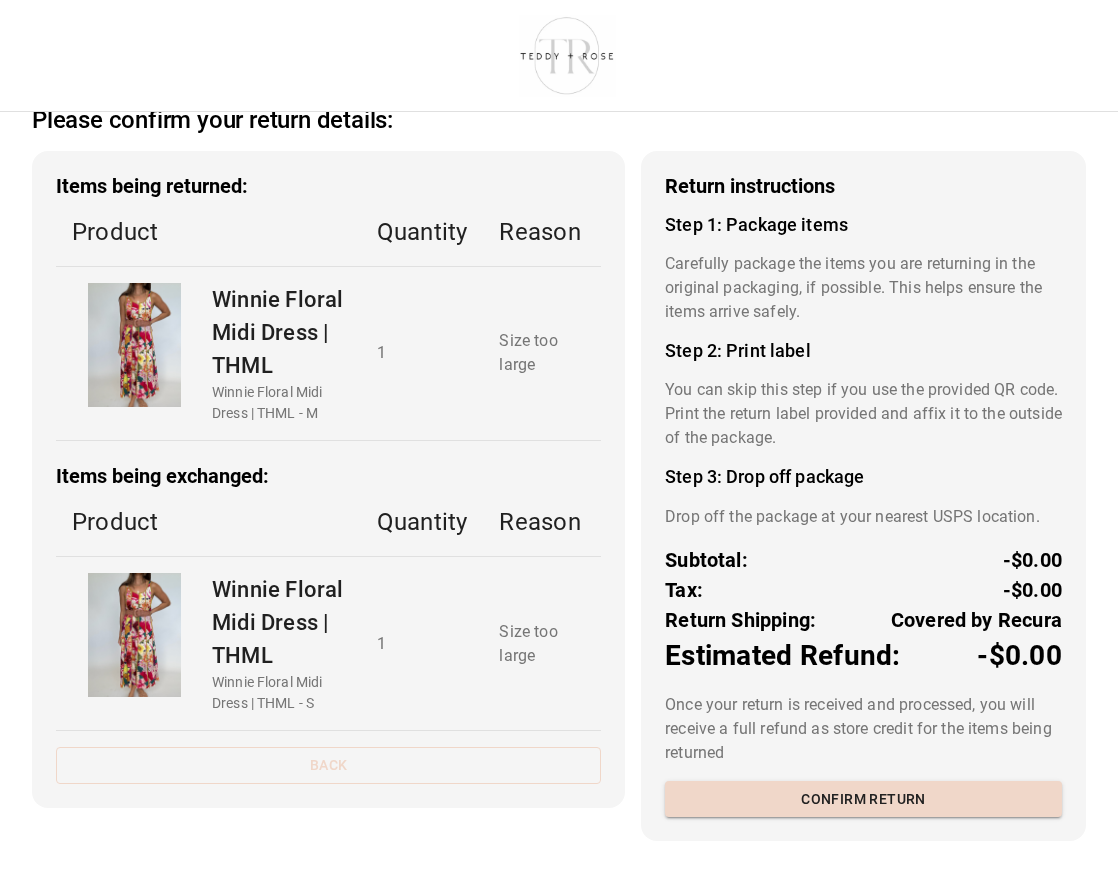 click on "Back" at bounding box center [328, 765] 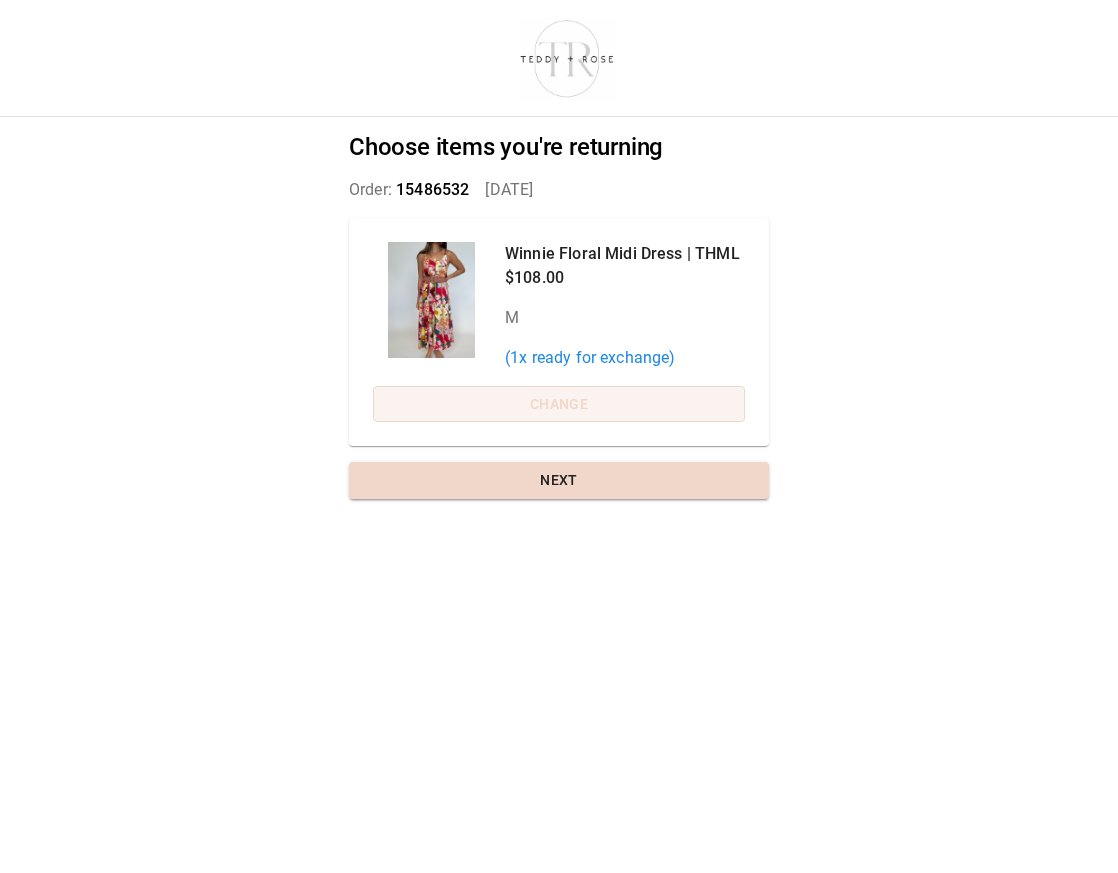 click on "Change" at bounding box center [559, 404] 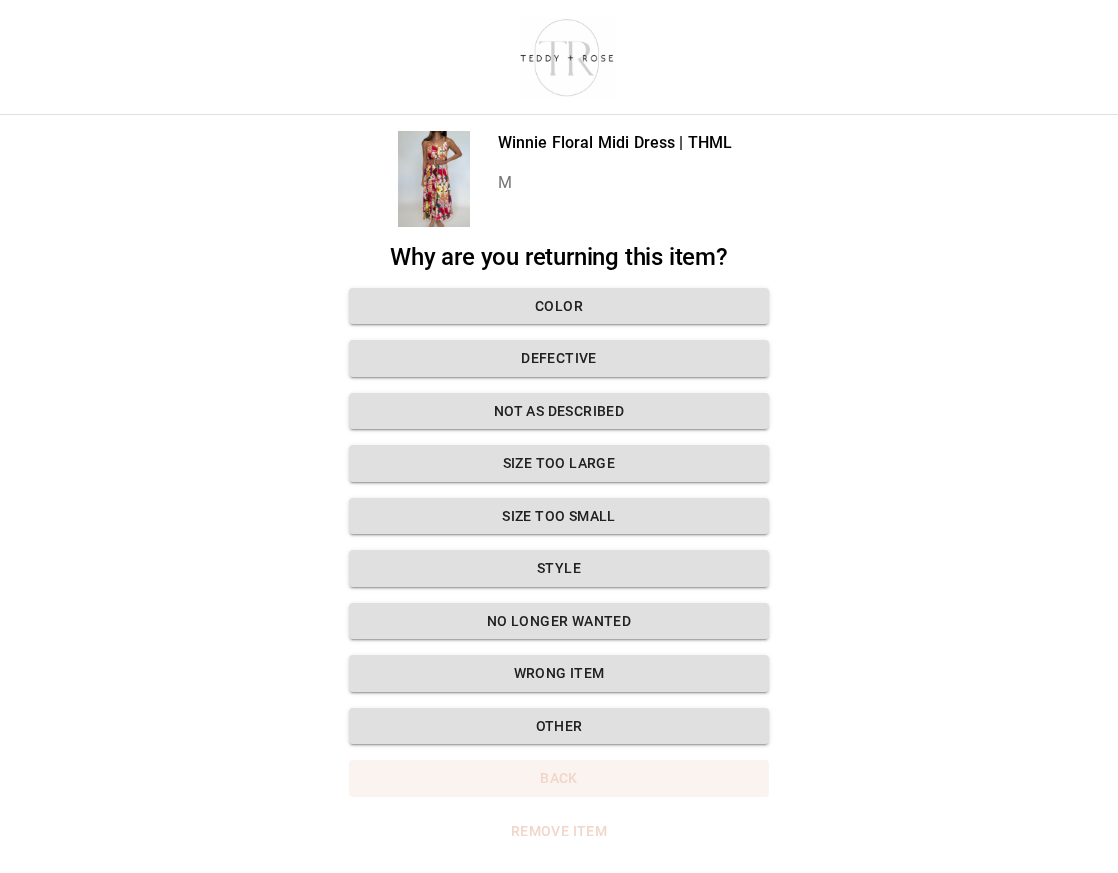 click on "Back" at bounding box center [559, 778] 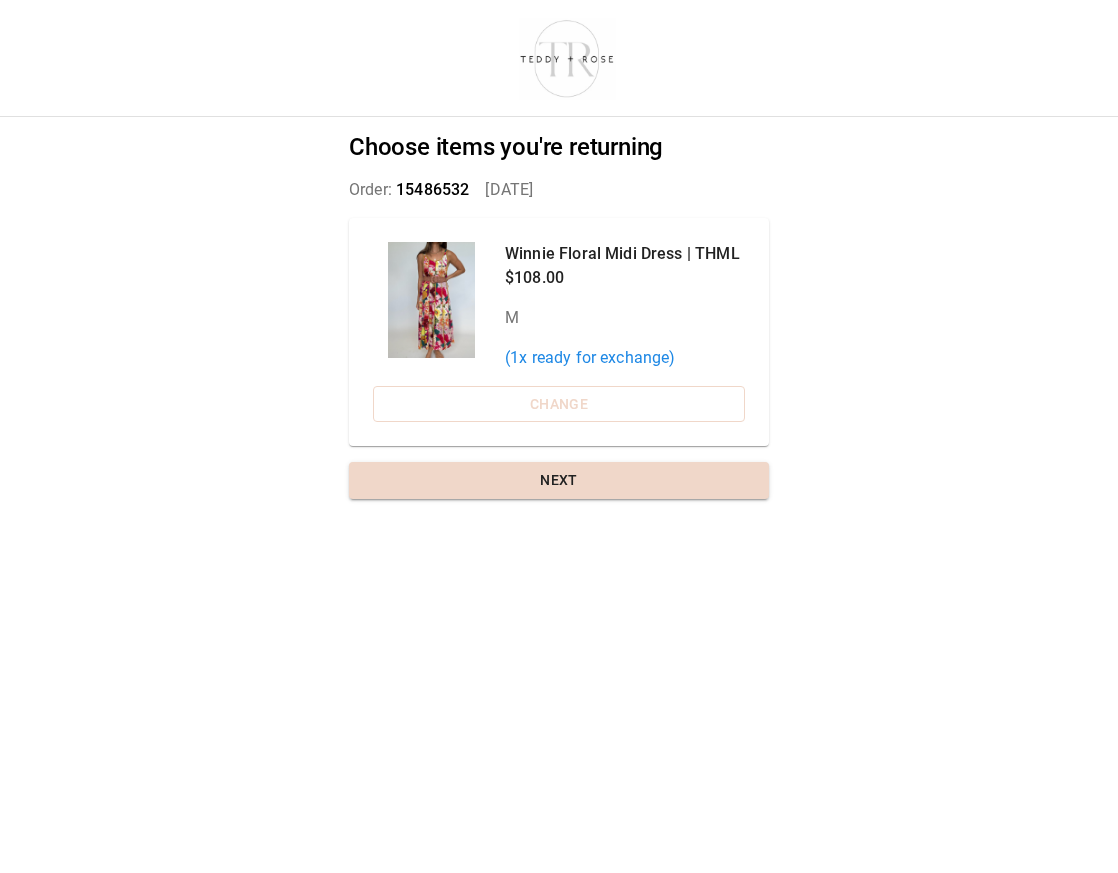 click on "Change" at bounding box center (559, 404) 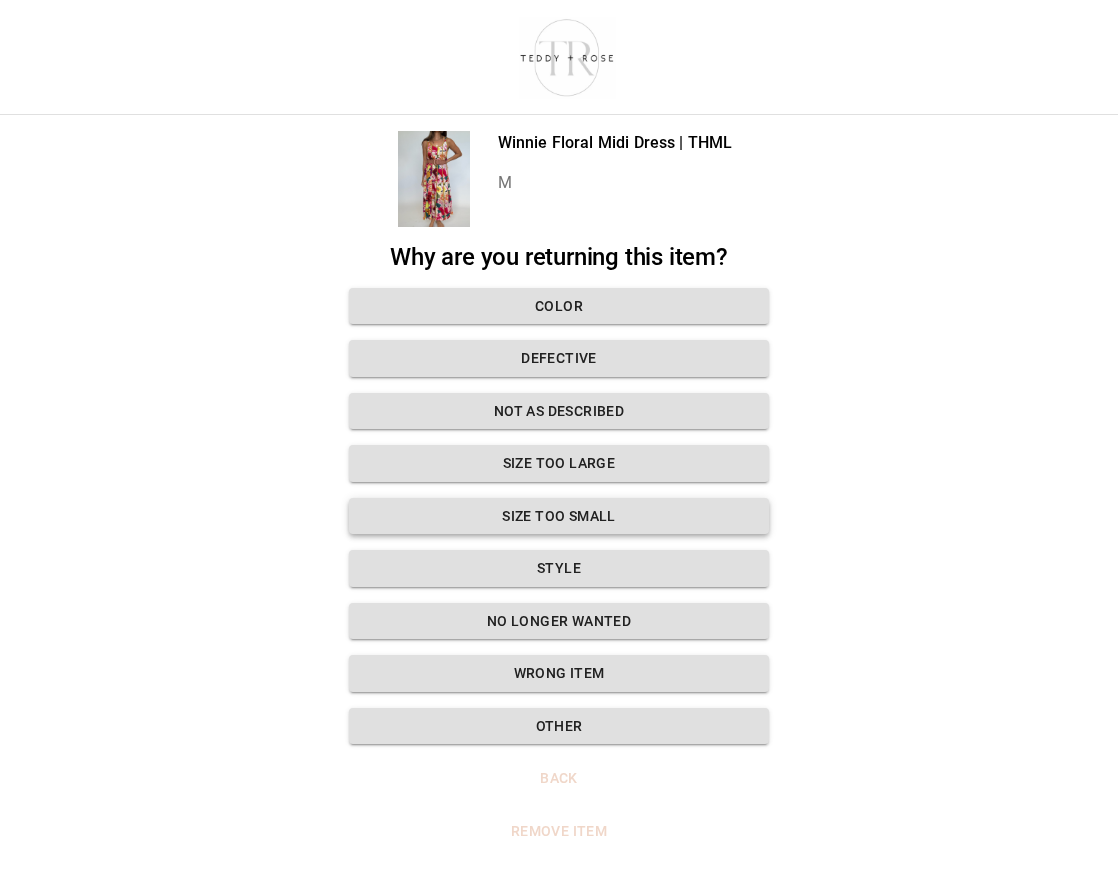 click on "Size too small" at bounding box center (559, 516) 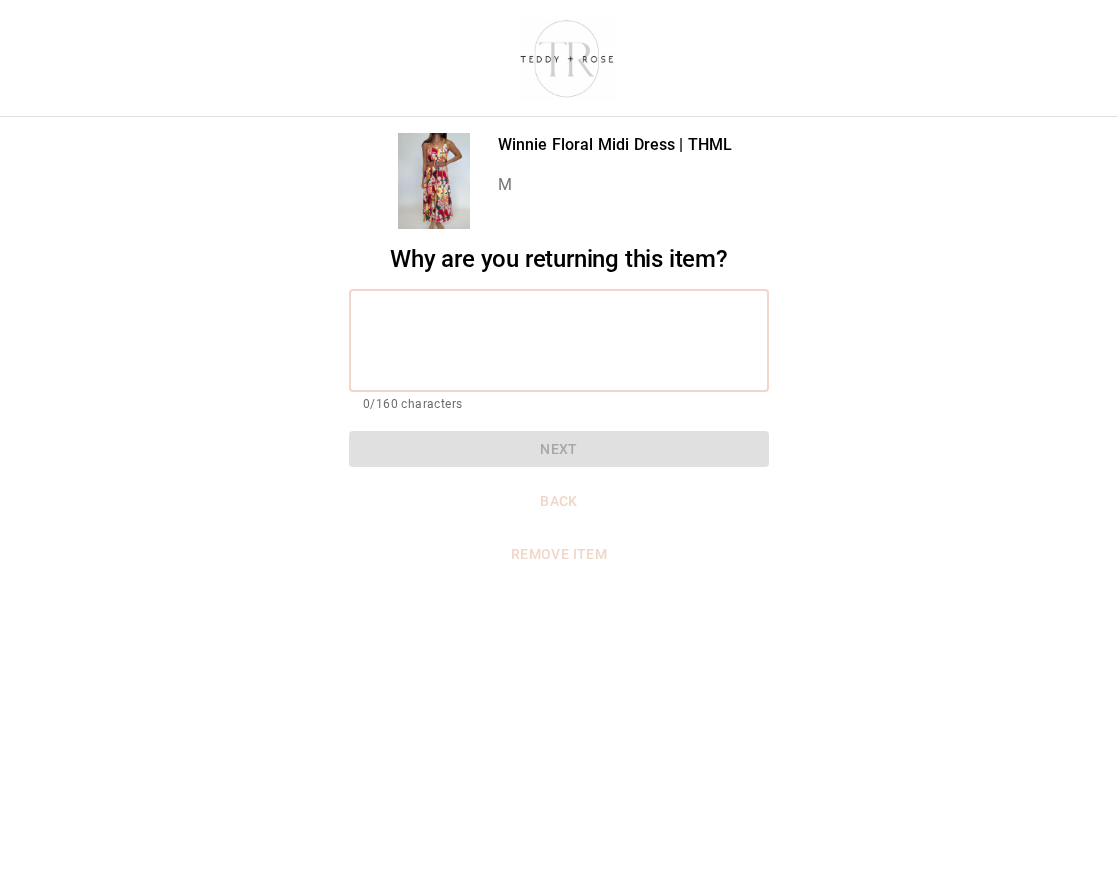 click at bounding box center [559, 340] 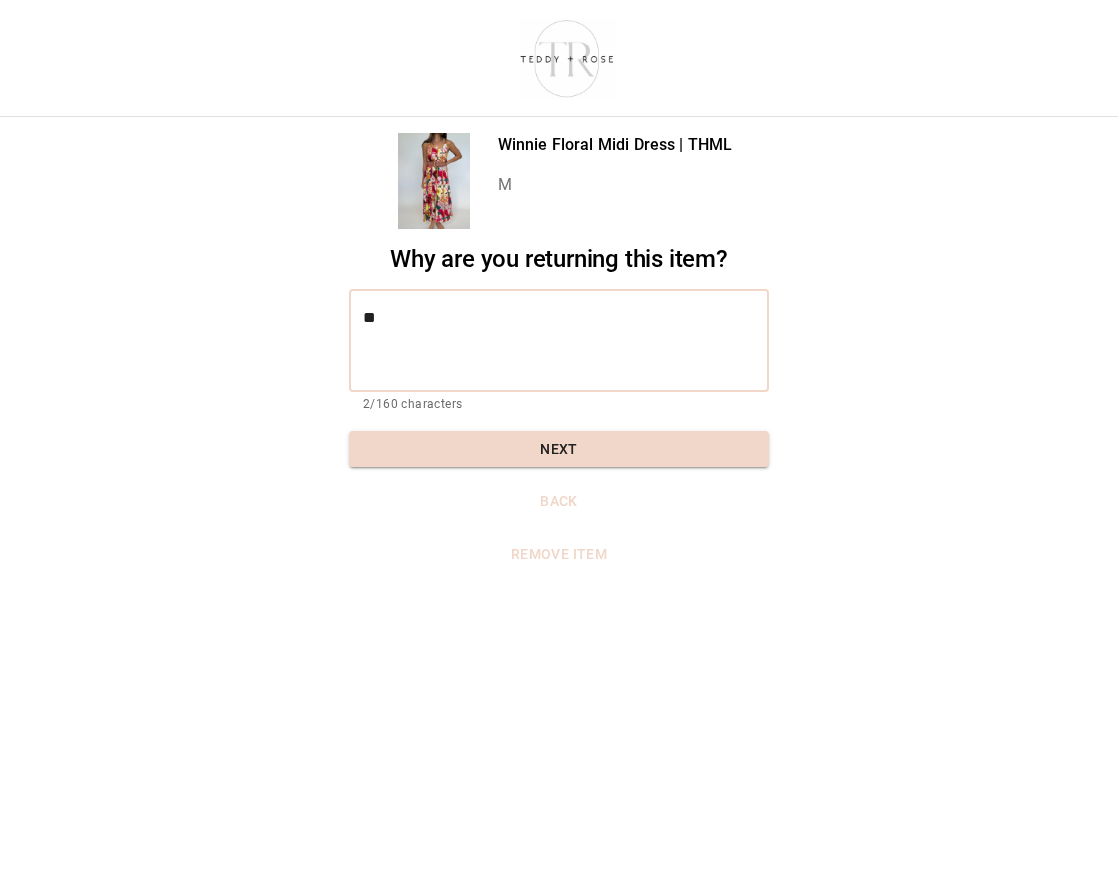type on "*" 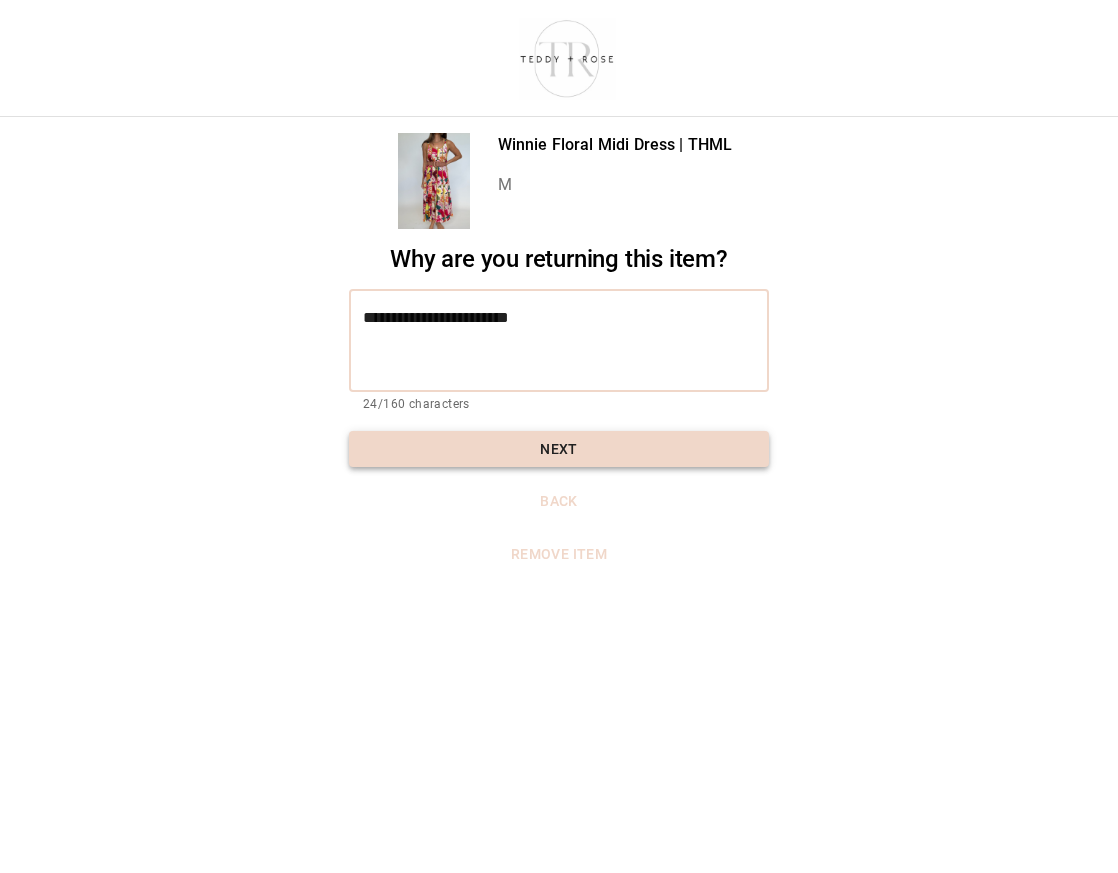 type on "**********" 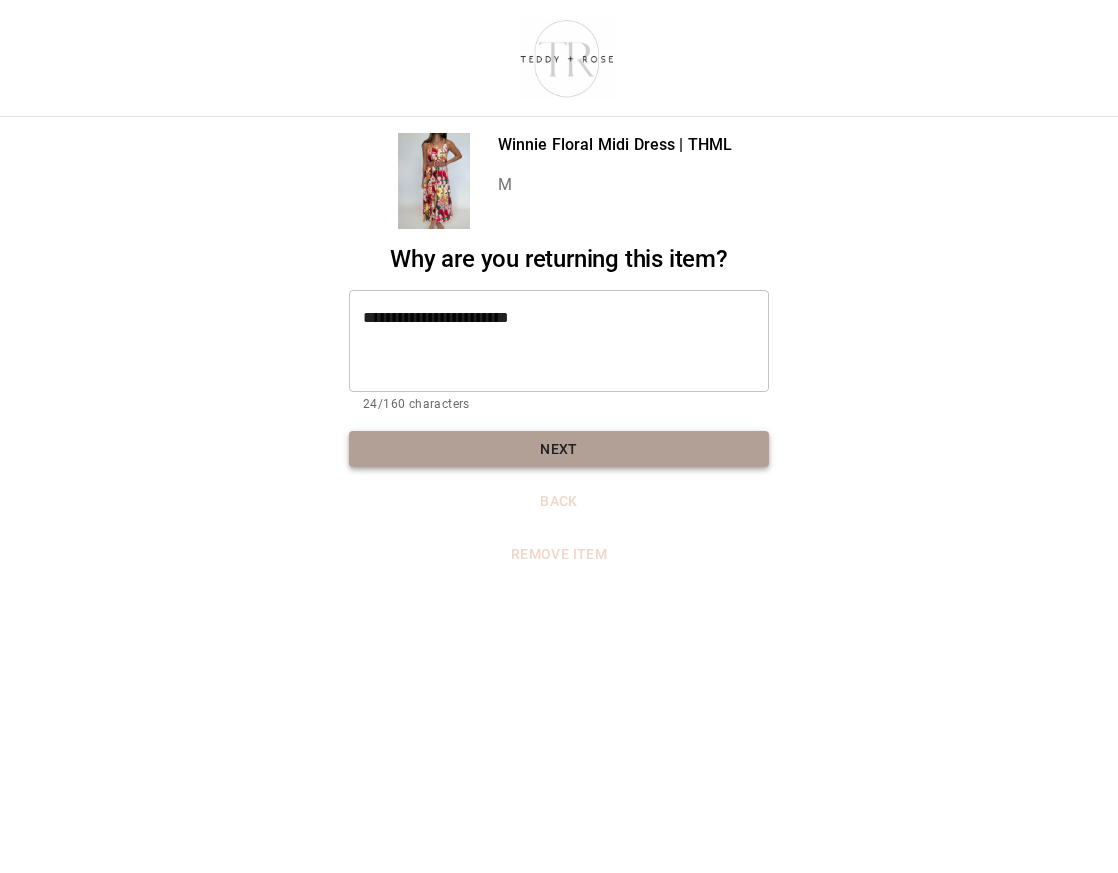click on "Next" at bounding box center (559, 449) 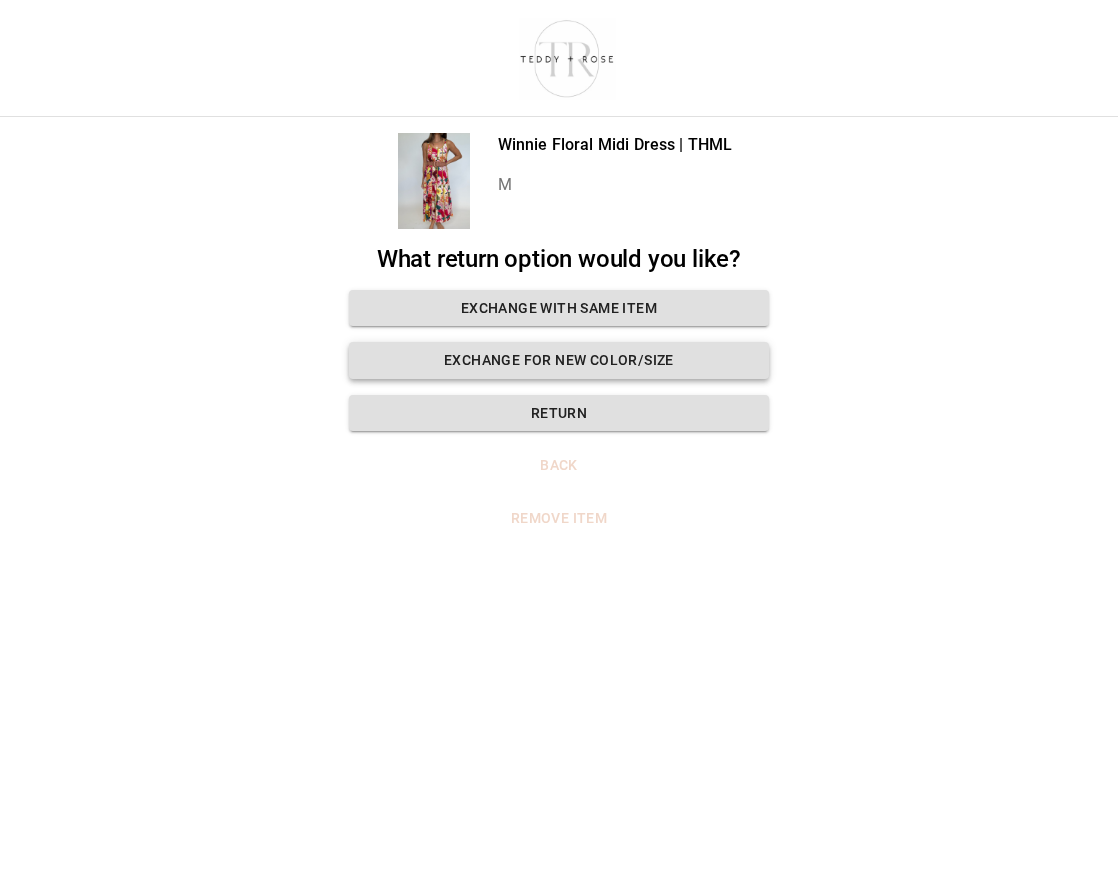 click on "Exchange for new color/size" at bounding box center (559, 360) 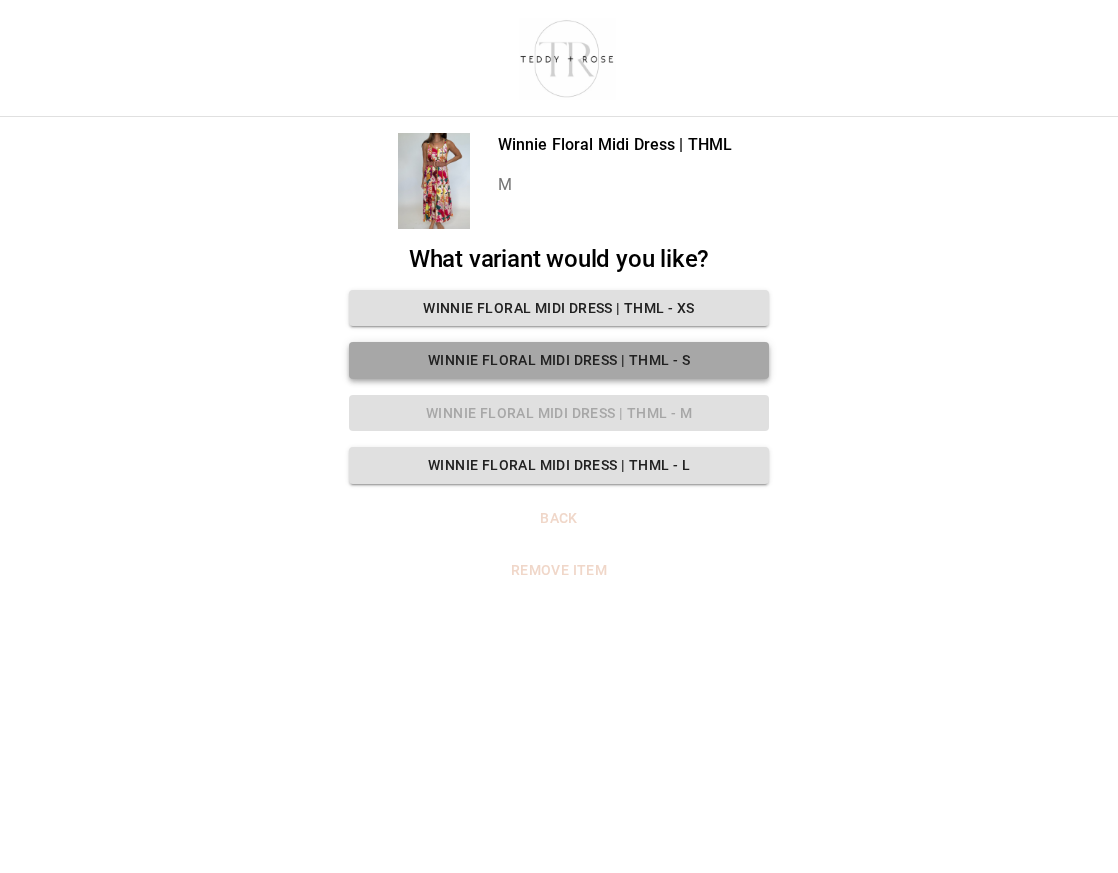 click on "Winnie Floral Midi Dress | THML - S" at bounding box center (559, 360) 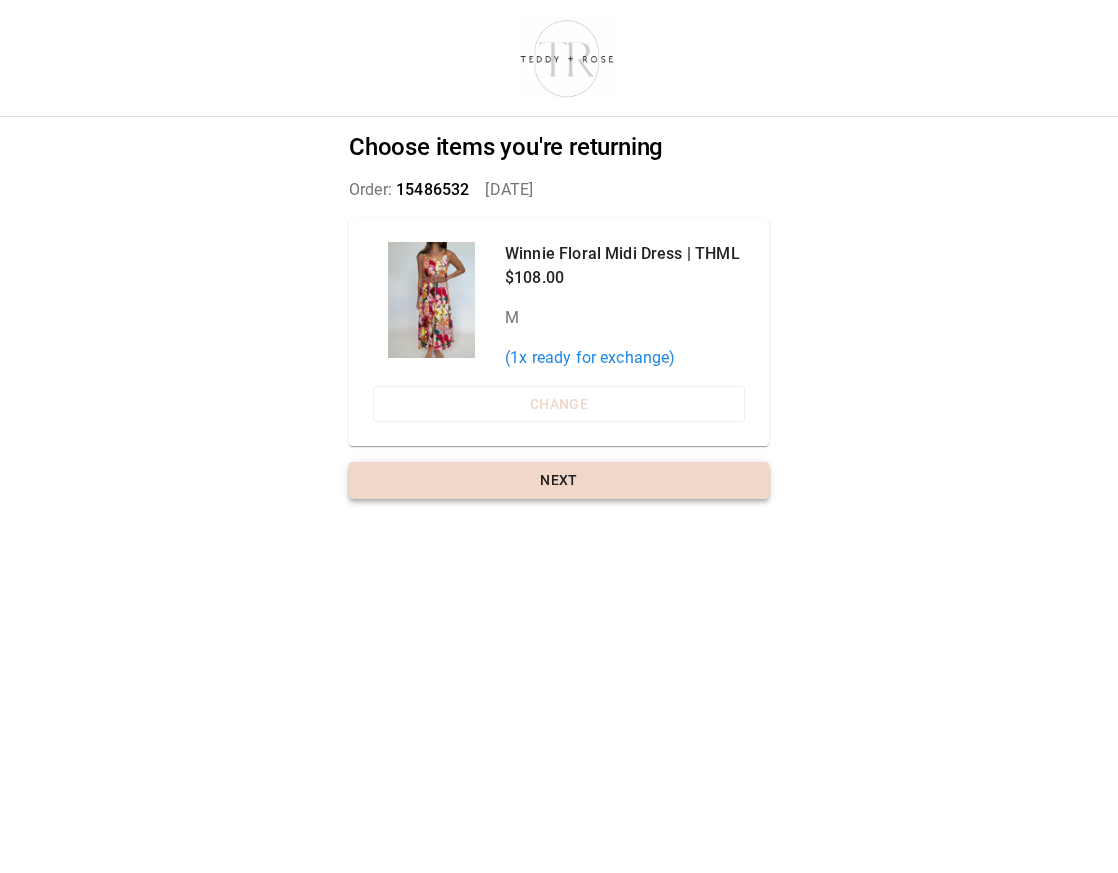 click on "Next" at bounding box center (559, 480) 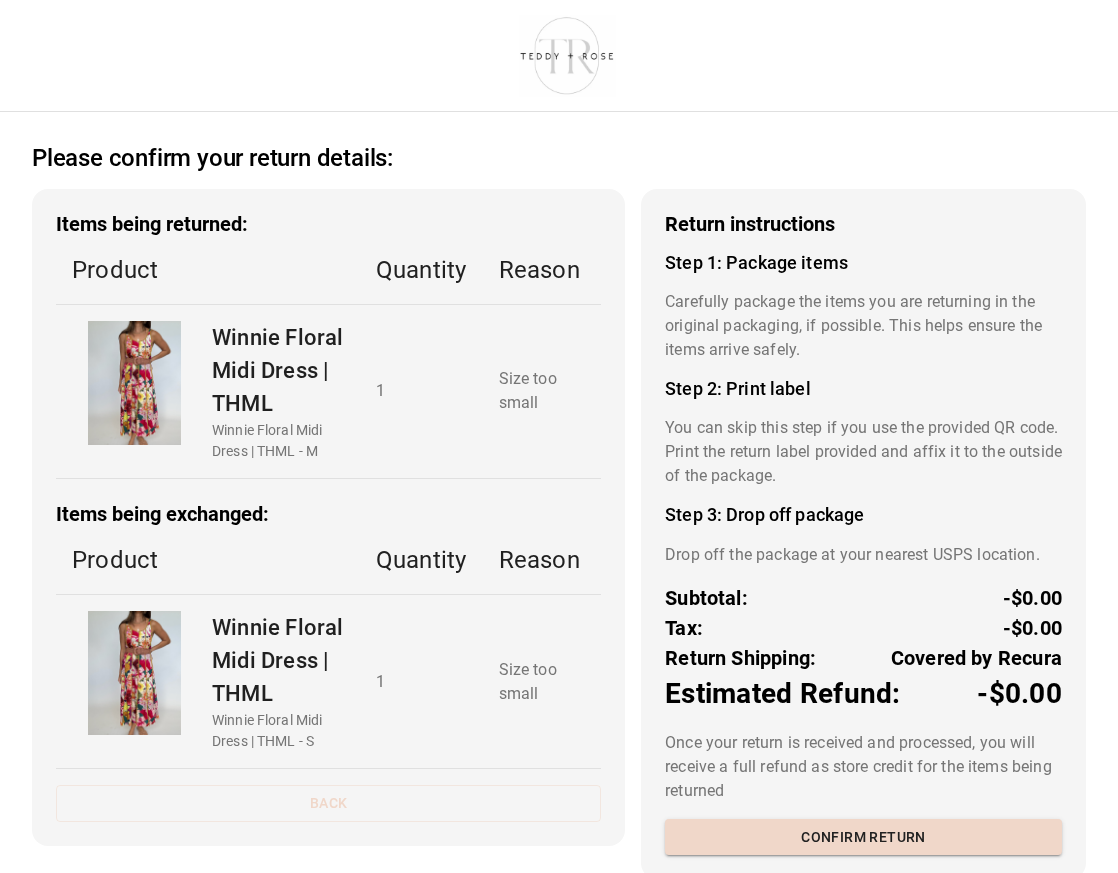 scroll, scrollTop: 38, scrollLeft: 0, axis: vertical 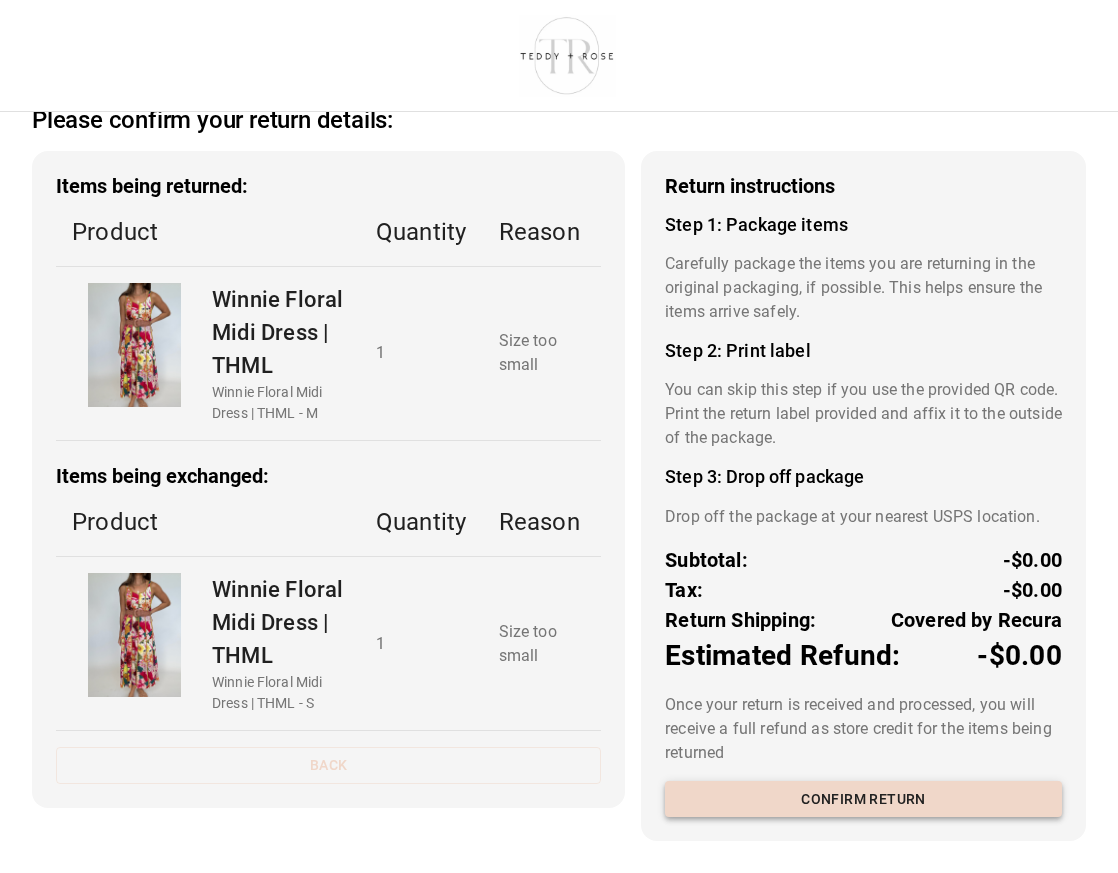 click on "Confirm return" at bounding box center (863, 799) 